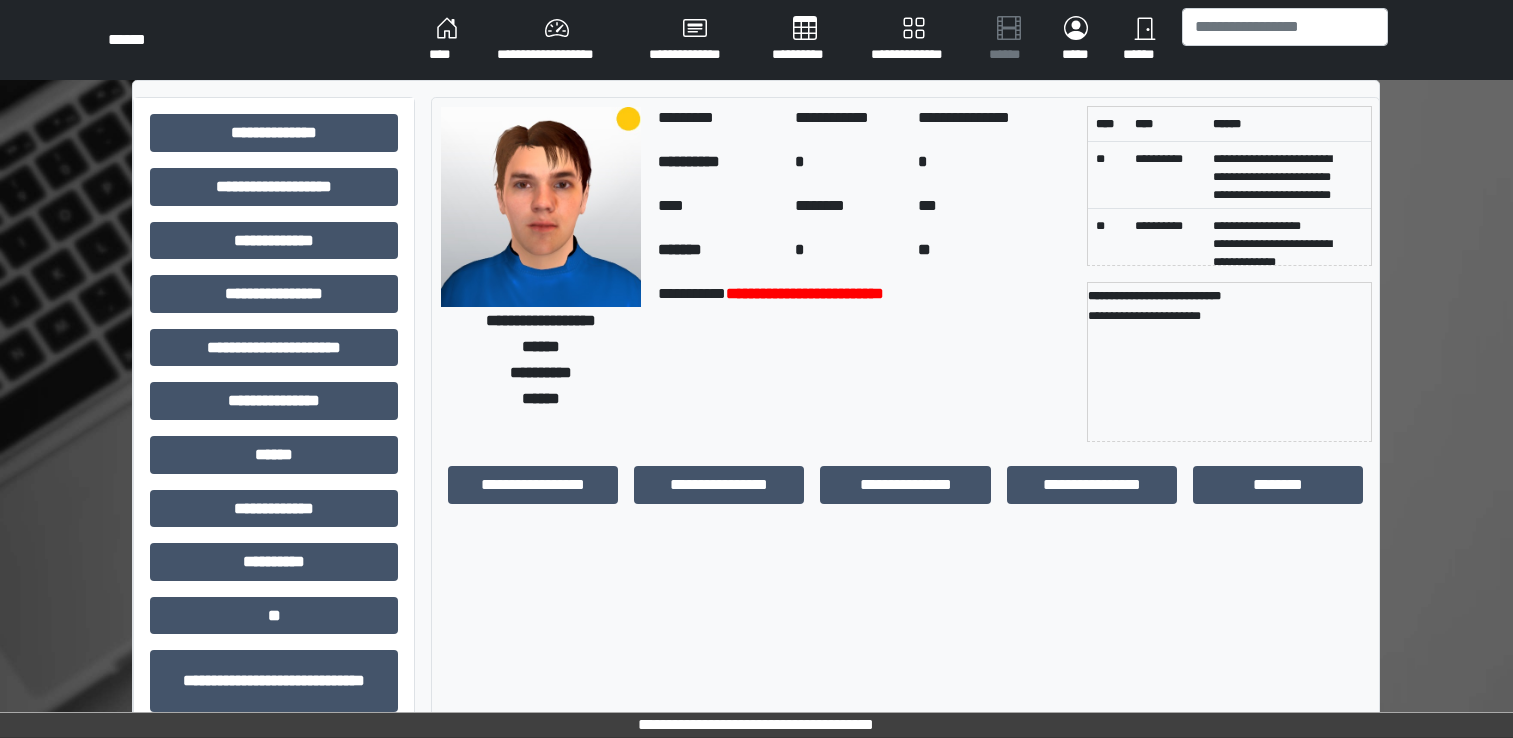 scroll, scrollTop: 0, scrollLeft: 0, axis: both 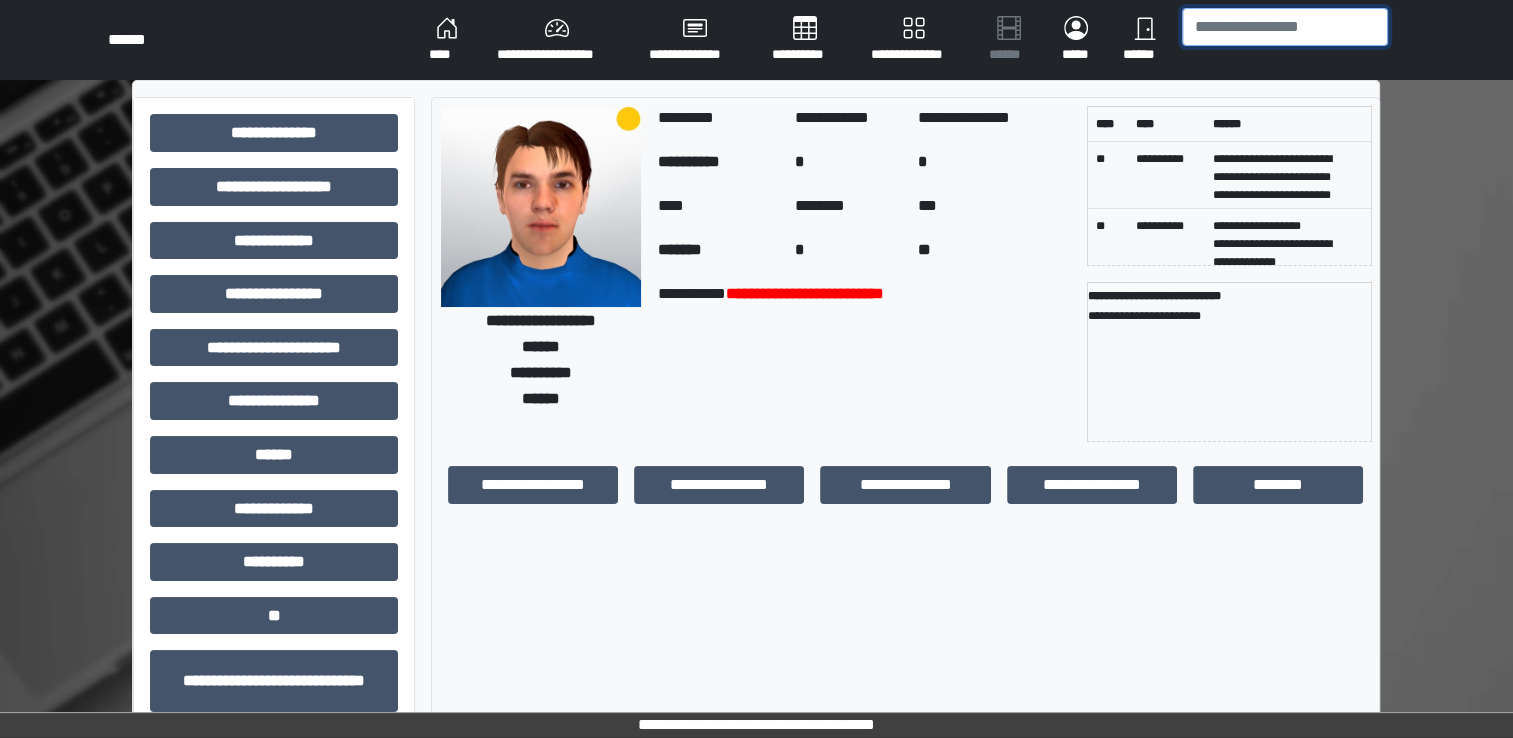 click at bounding box center (1285, 27) 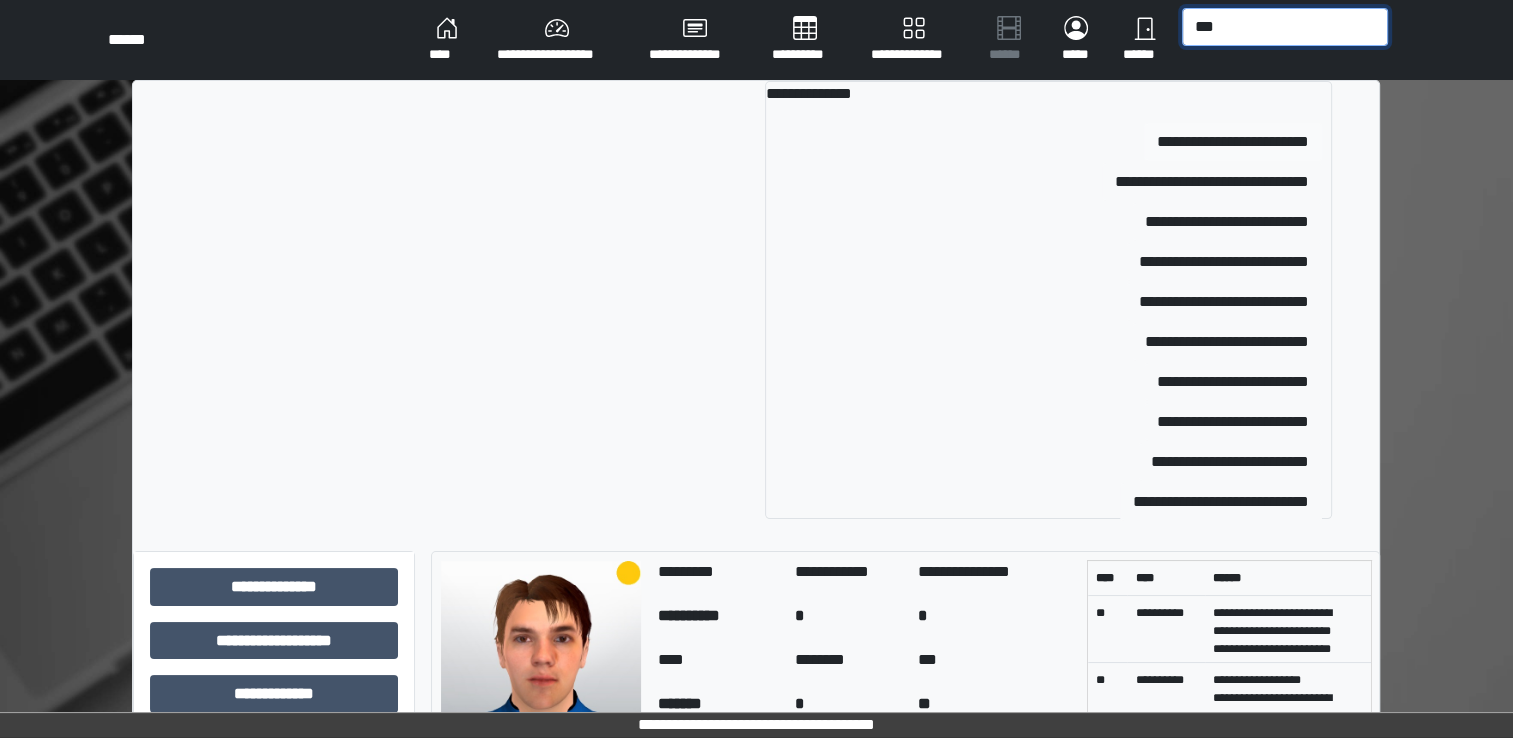 type on "***" 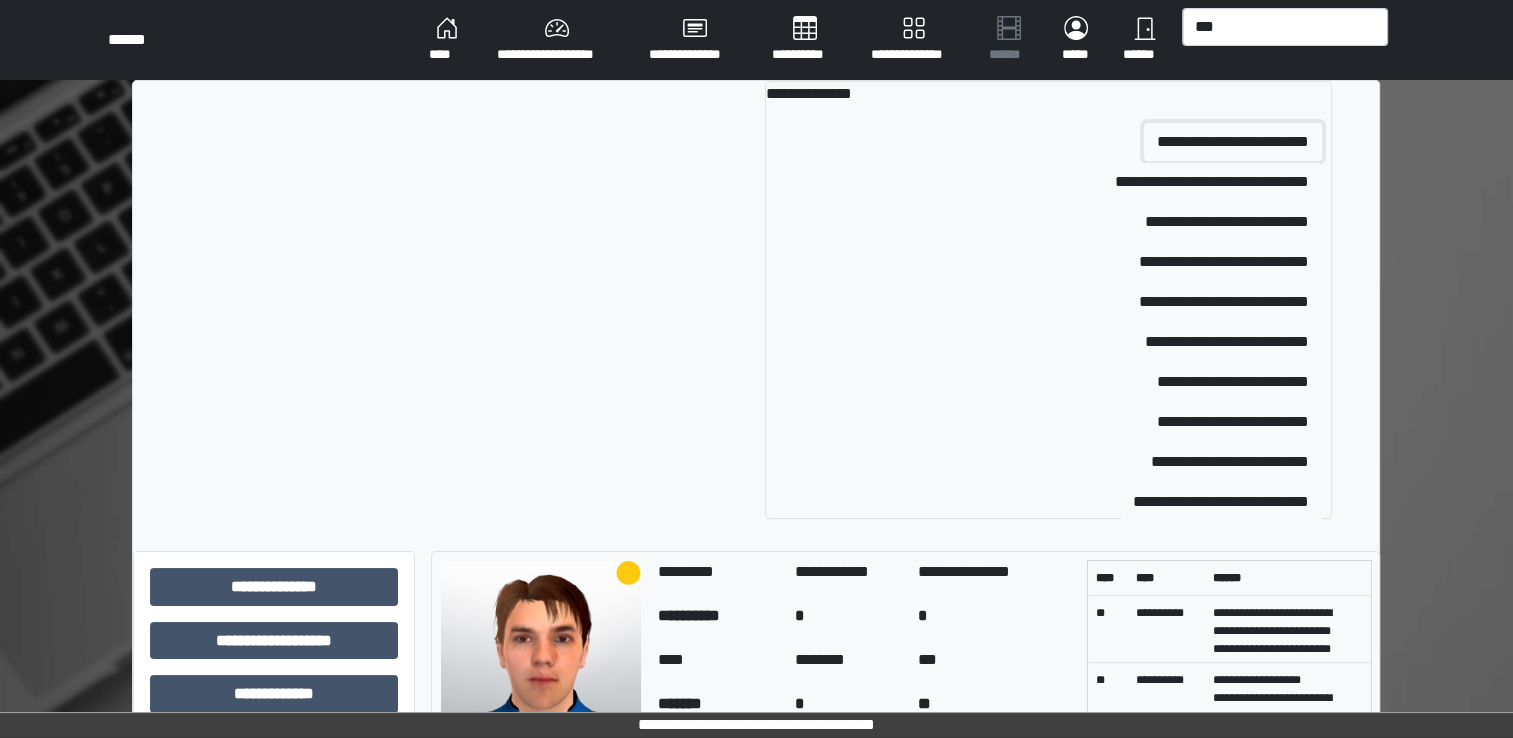 click on "**********" at bounding box center (1233, 142) 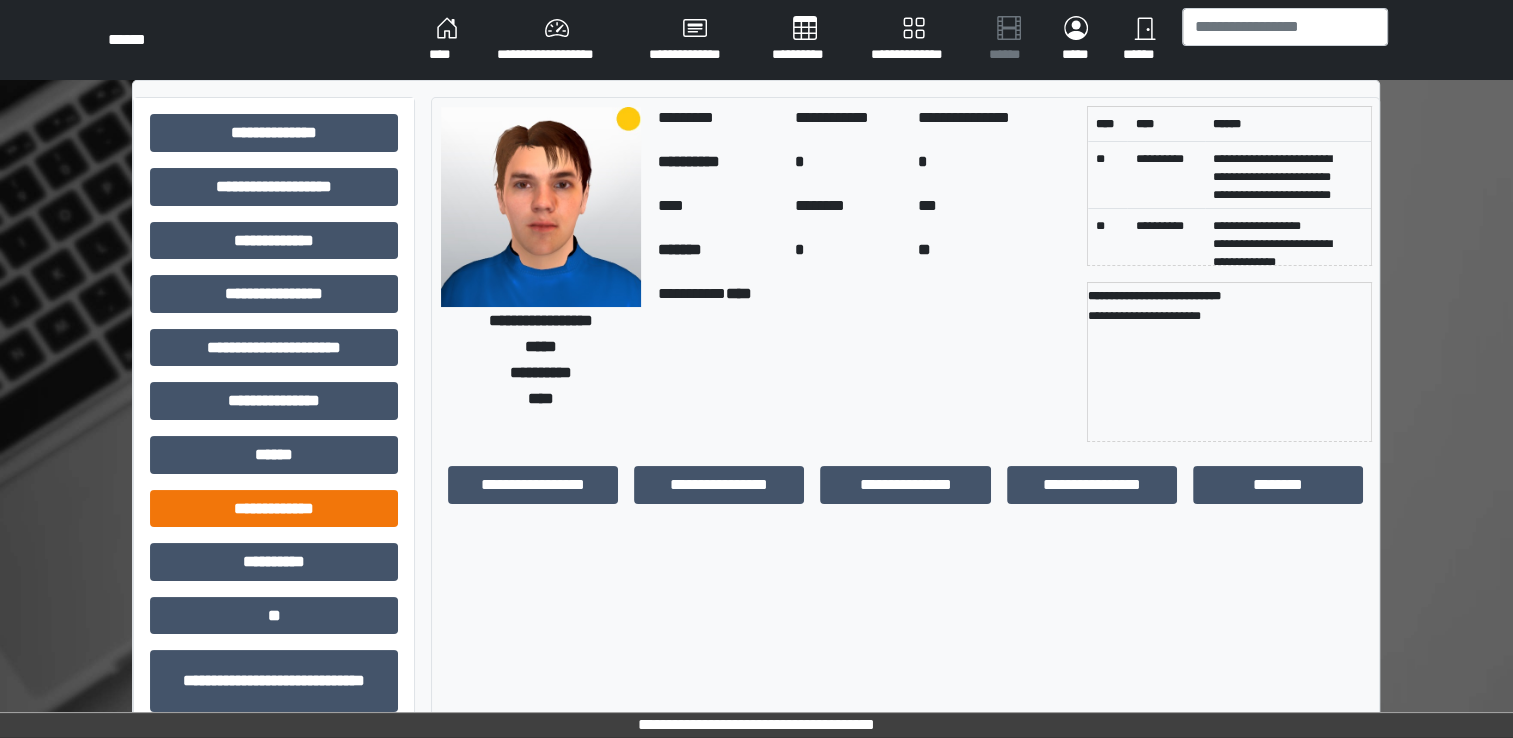 scroll, scrollTop: 184, scrollLeft: 0, axis: vertical 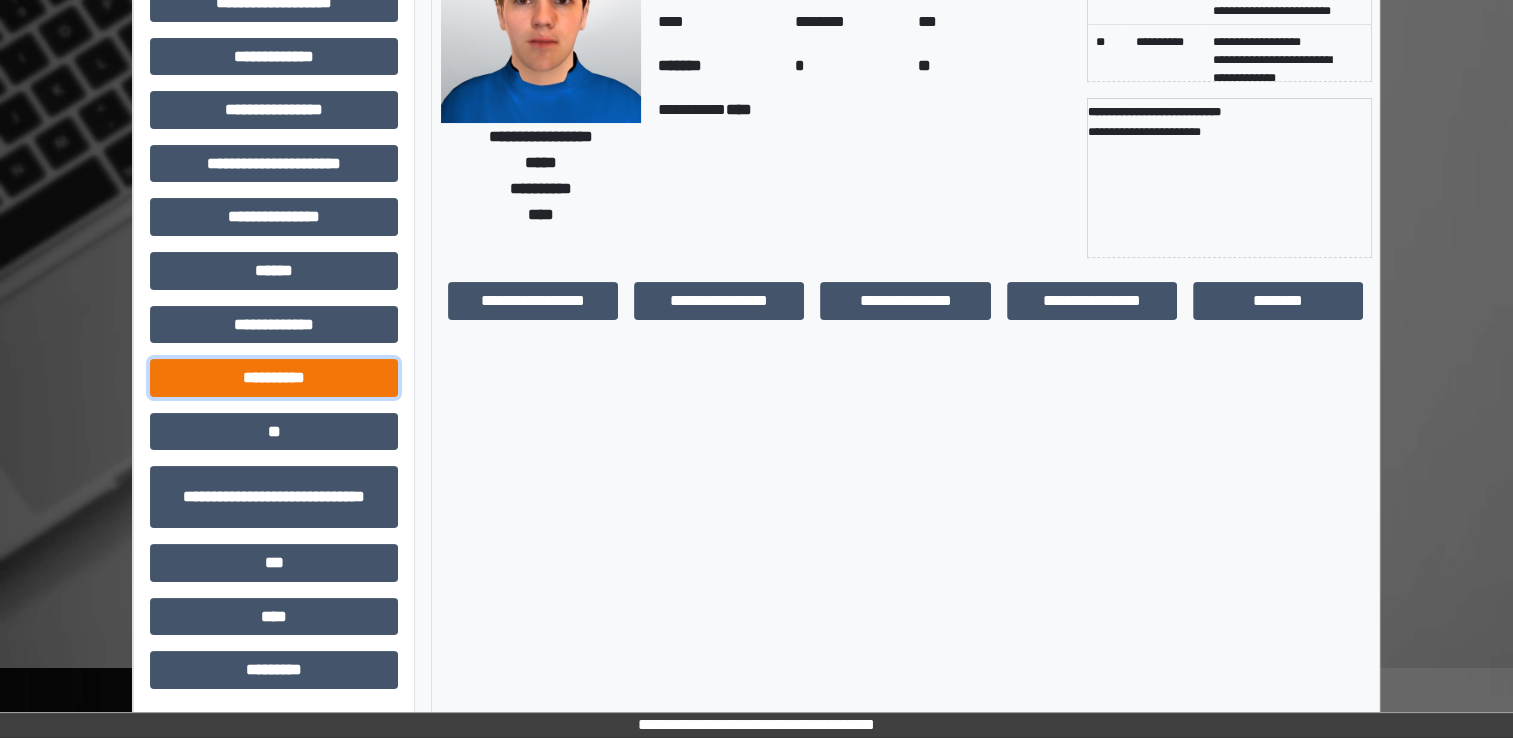click on "**********" at bounding box center [274, 378] 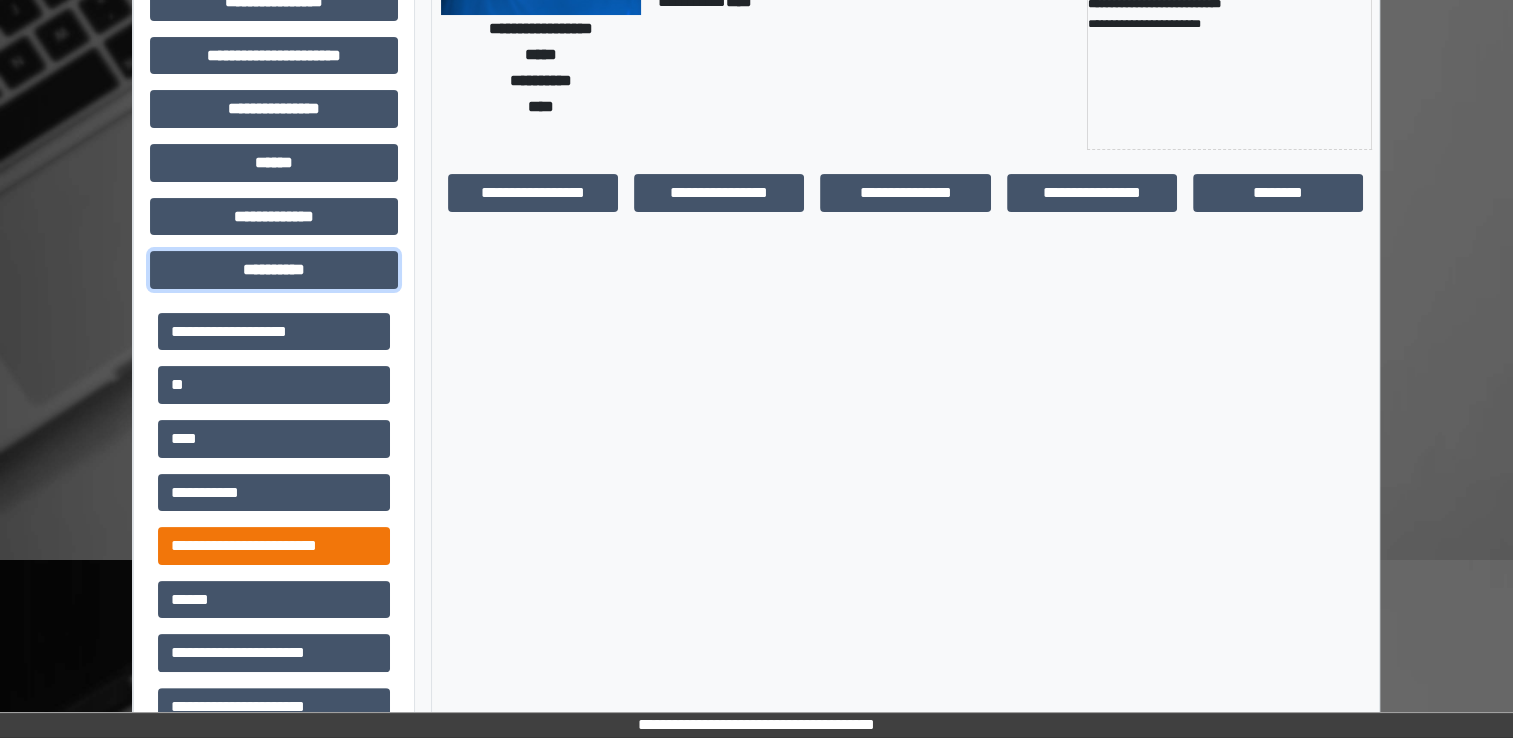 scroll, scrollTop: 291, scrollLeft: 0, axis: vertical 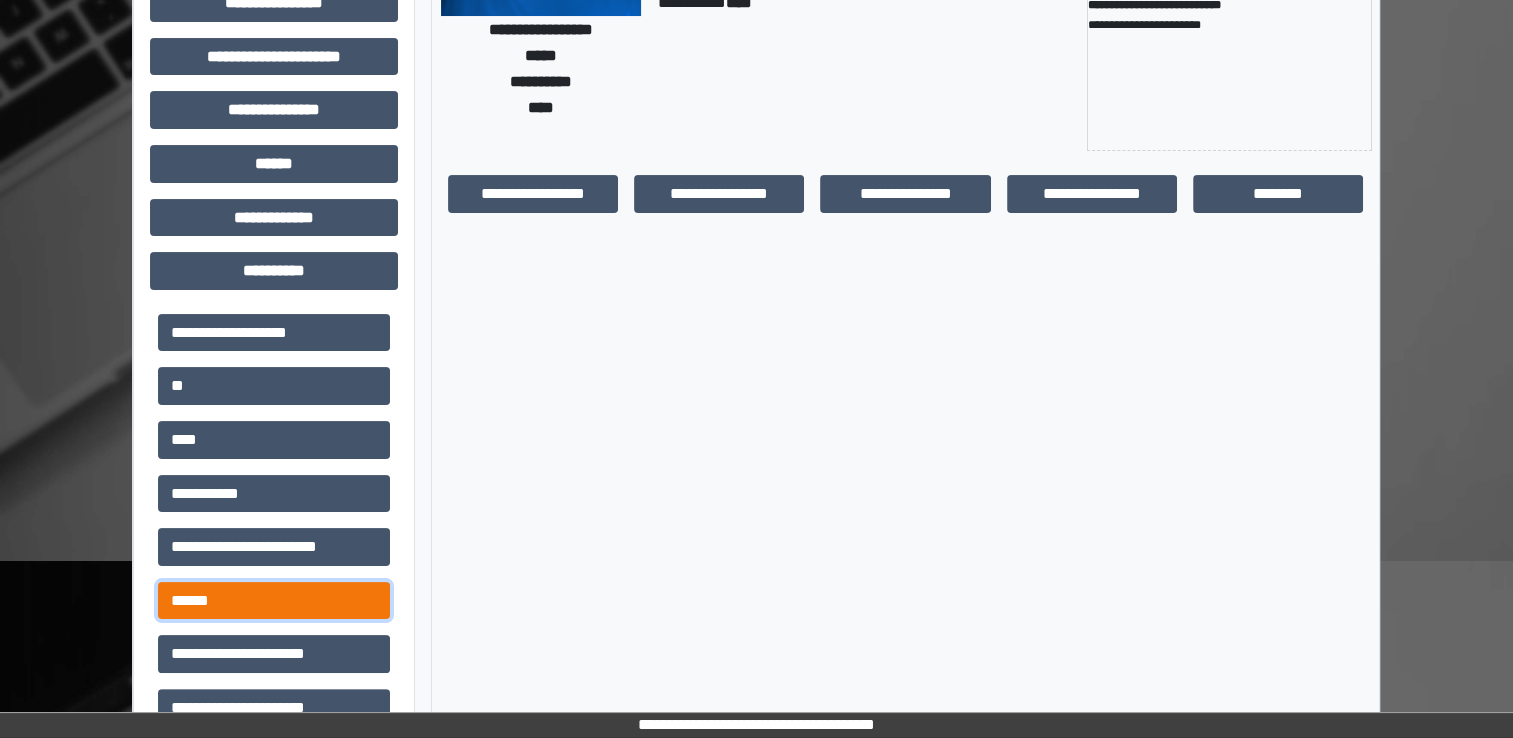 click on "******" at bounding box center [274, 601] 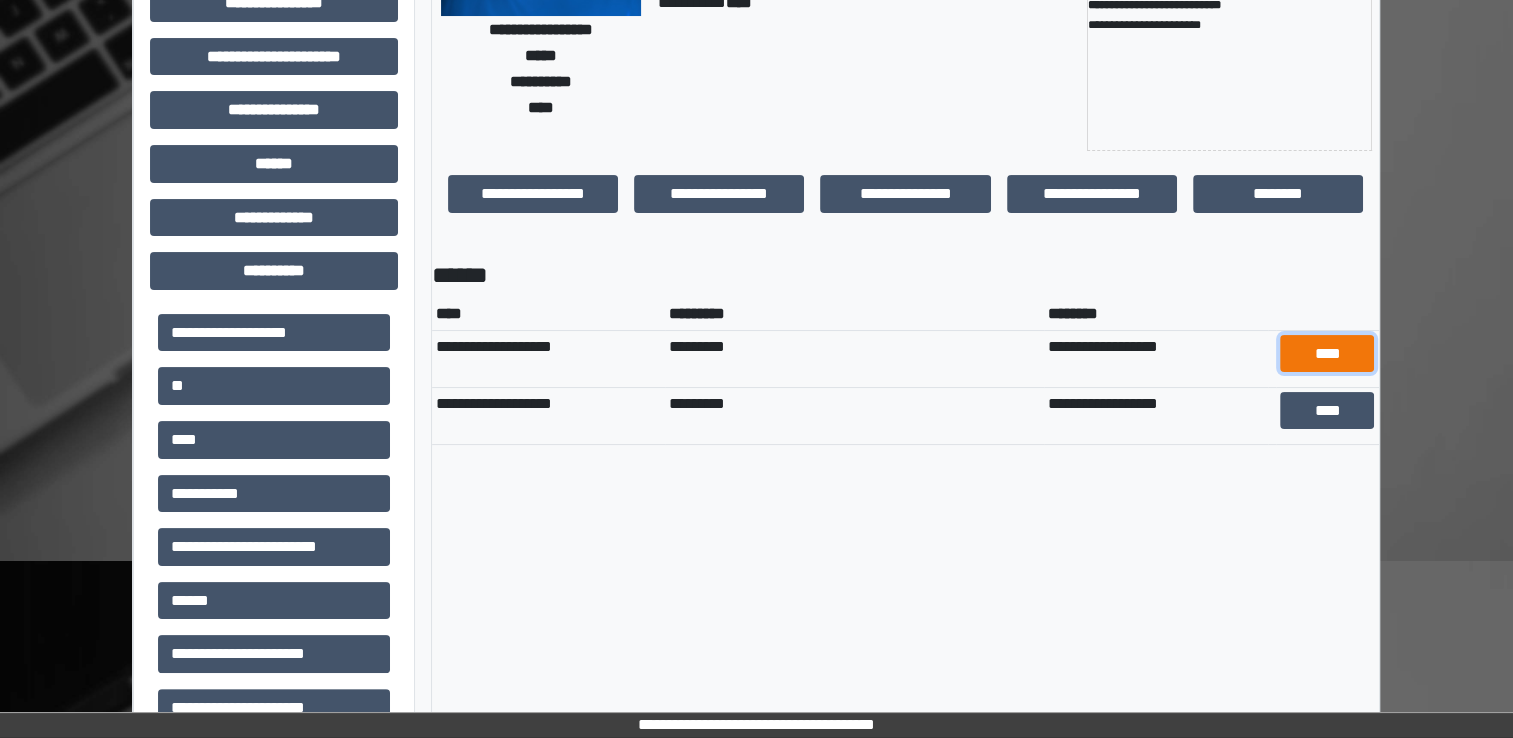 click on "****" at bounding box center [1327, 354] 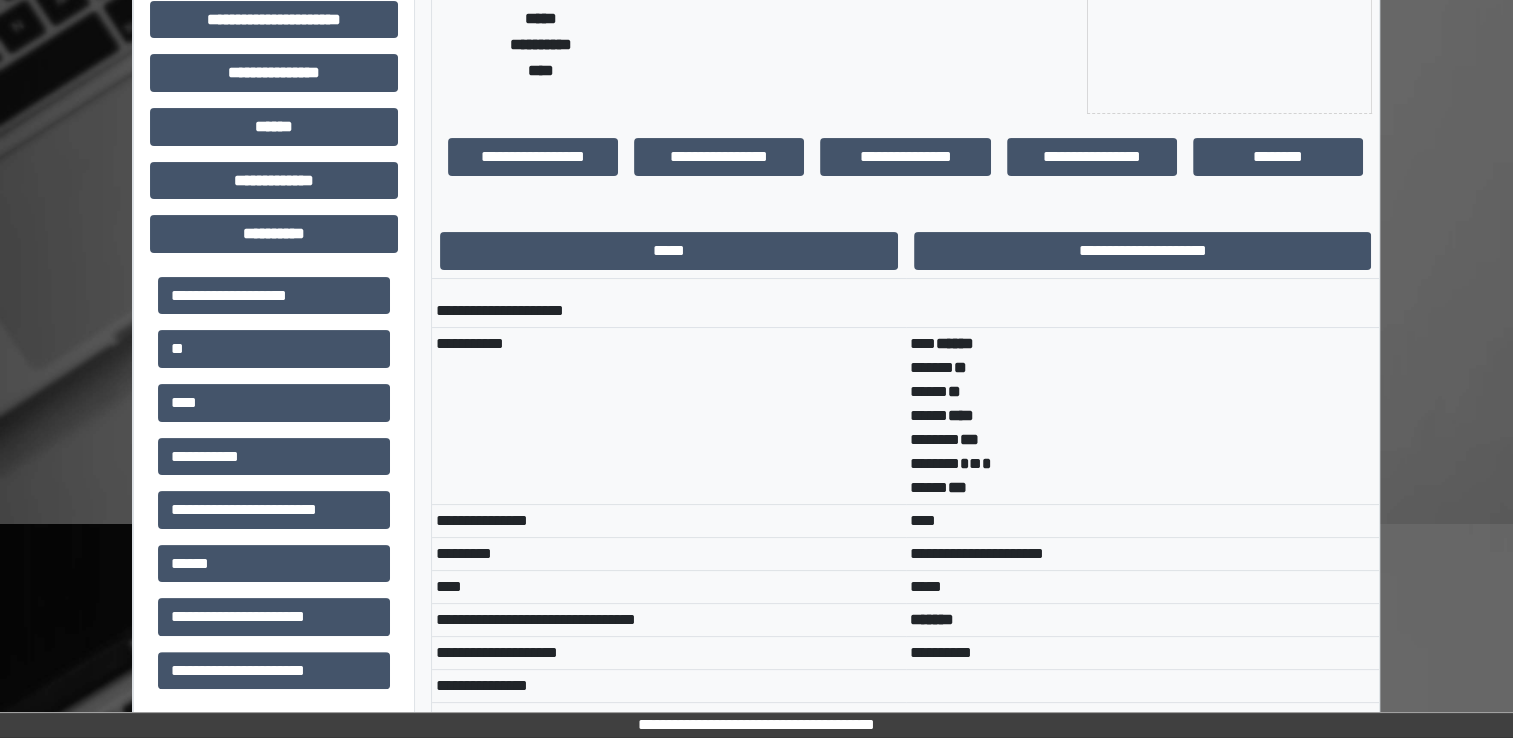 scroll, scrollTop: 0, scrollLeft: 0, axis: both 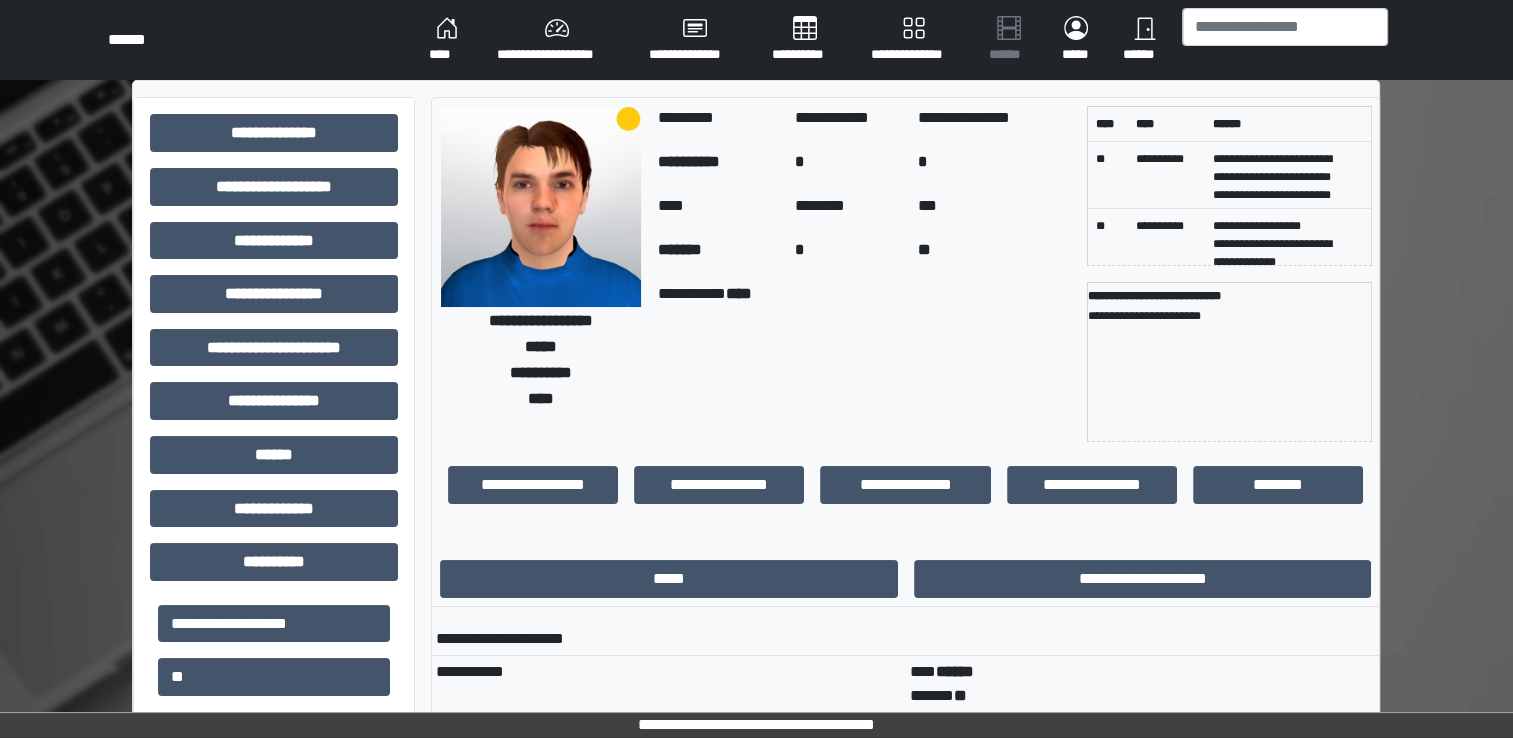click on "****" at bounding box center [447, 40] 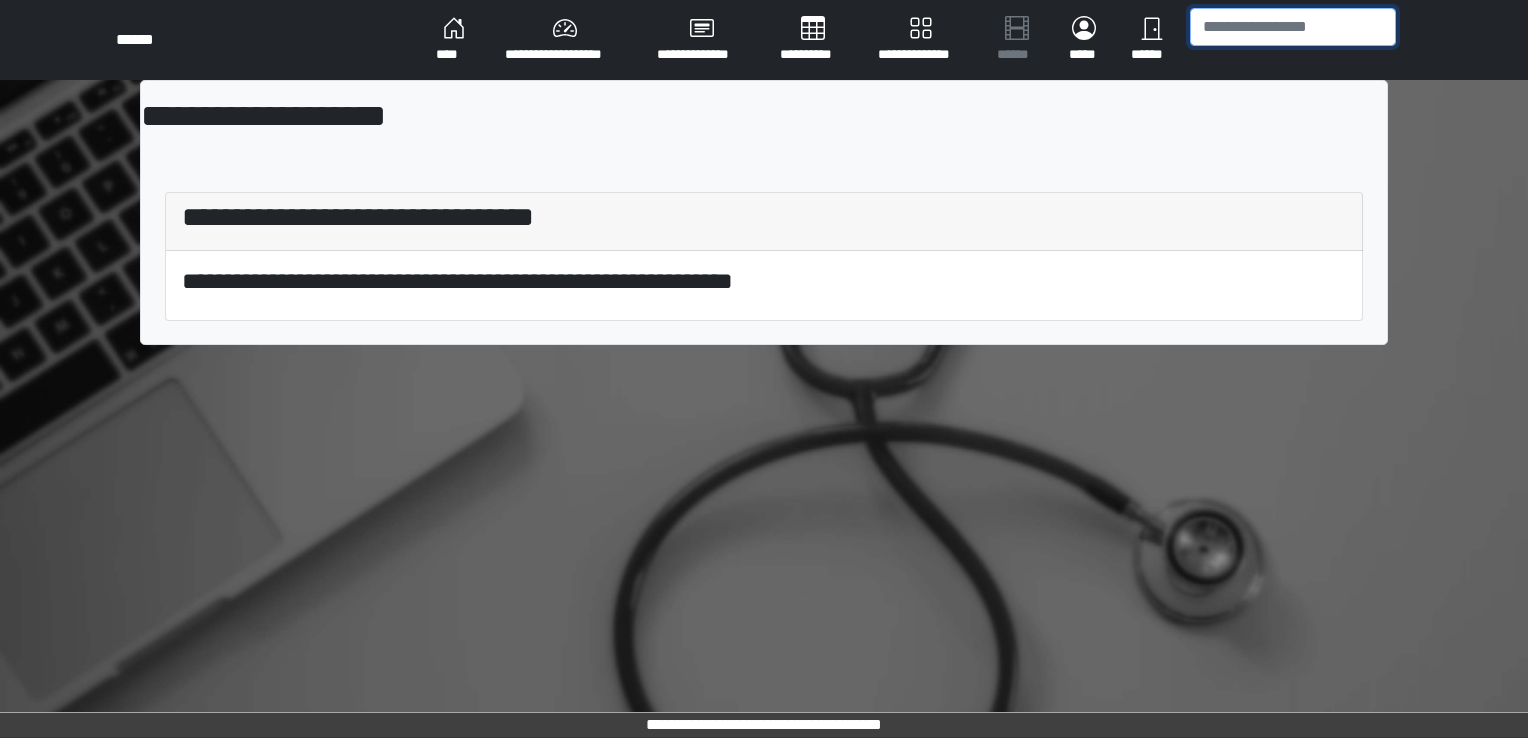 click at bounding box center (1293, 27) 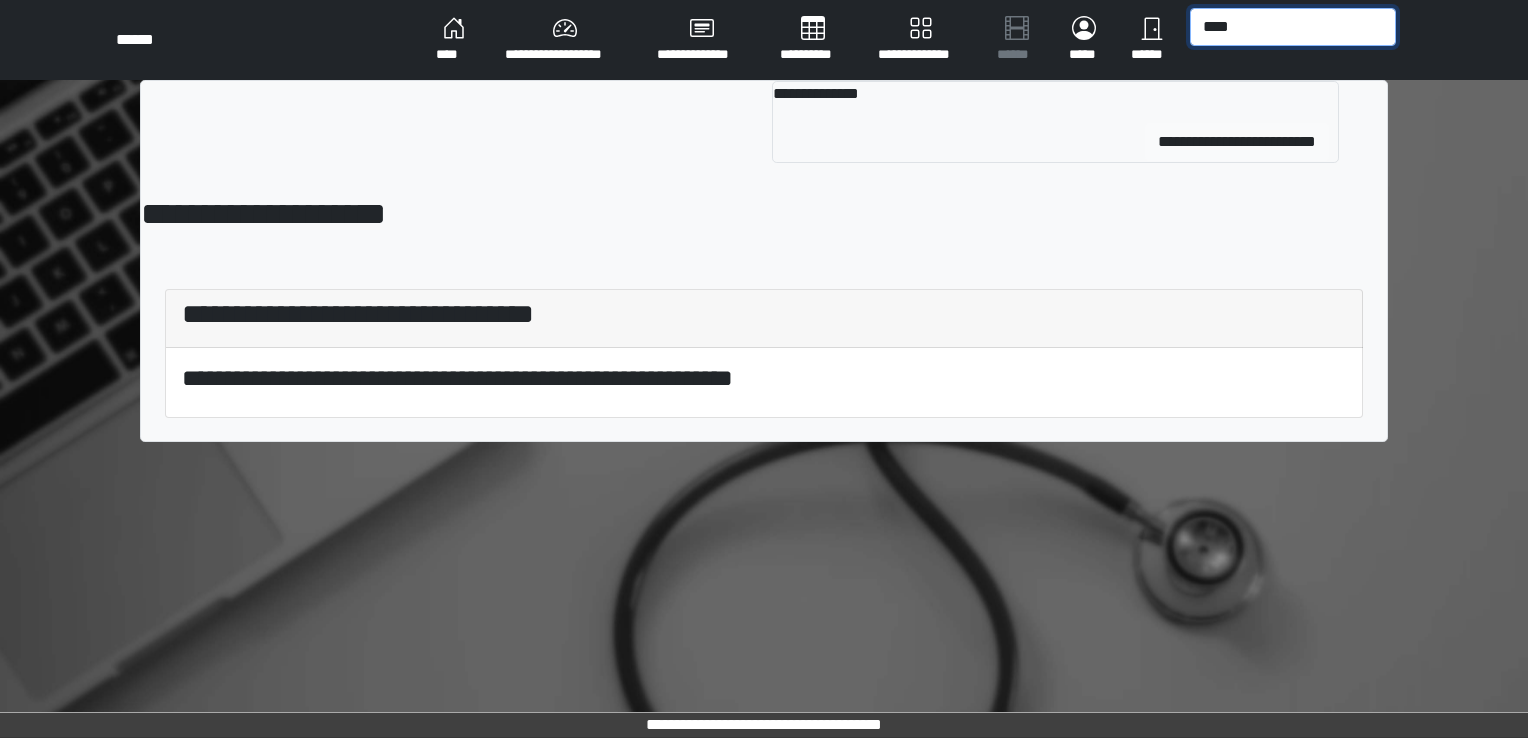 type on "****" 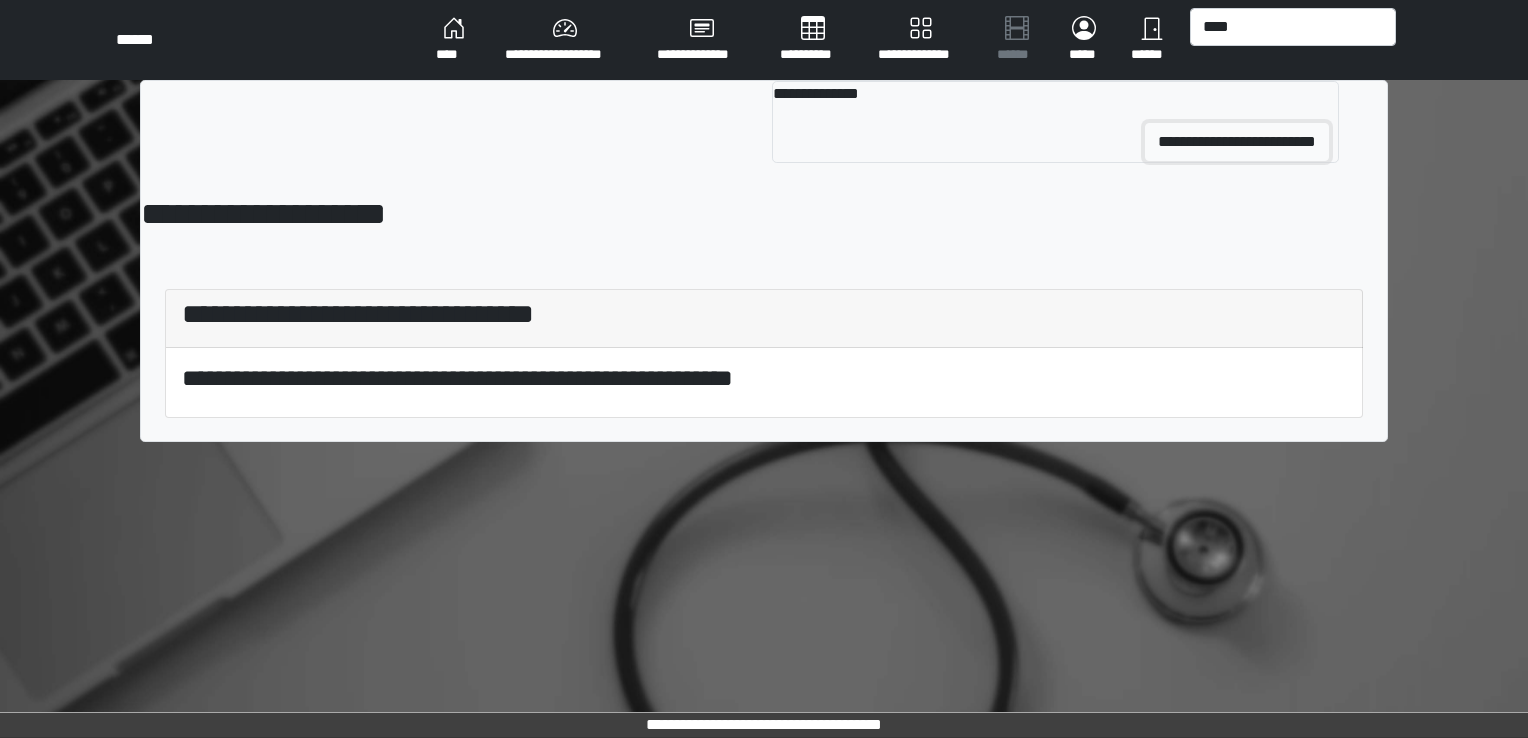 click on "**********" at bounding box center [1237, 142] 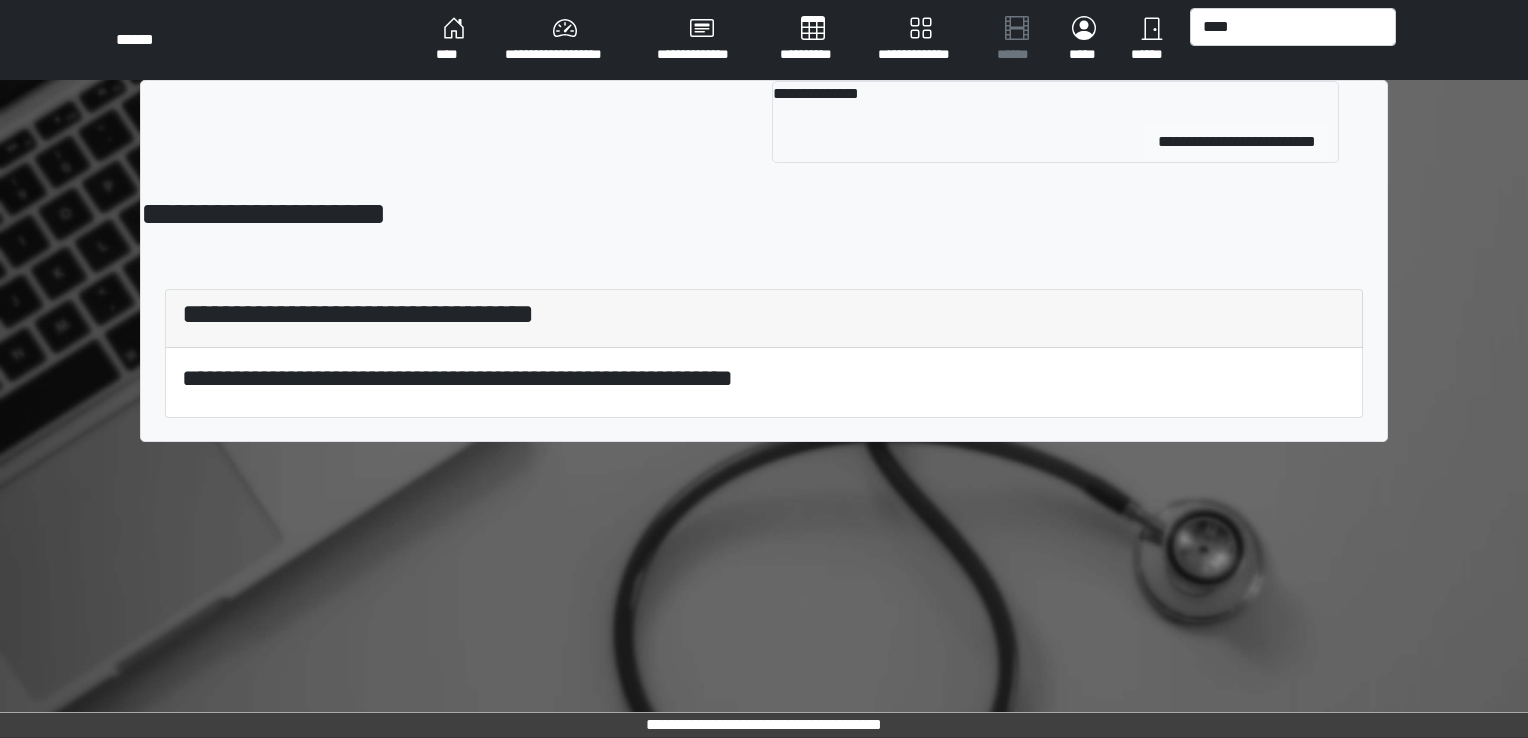 type 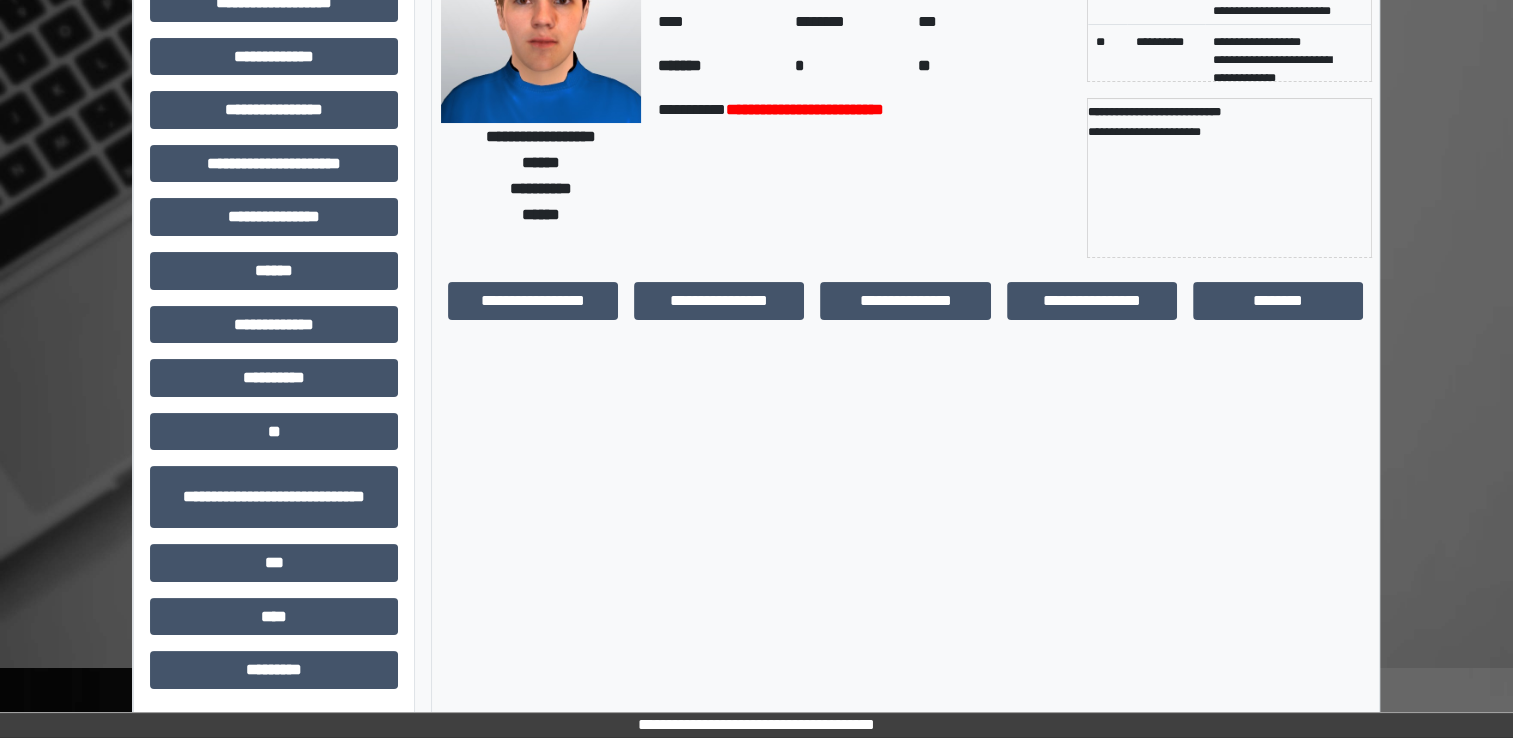 scroll, scrollTop: 155, scrollLeft: 0, axis: vertical 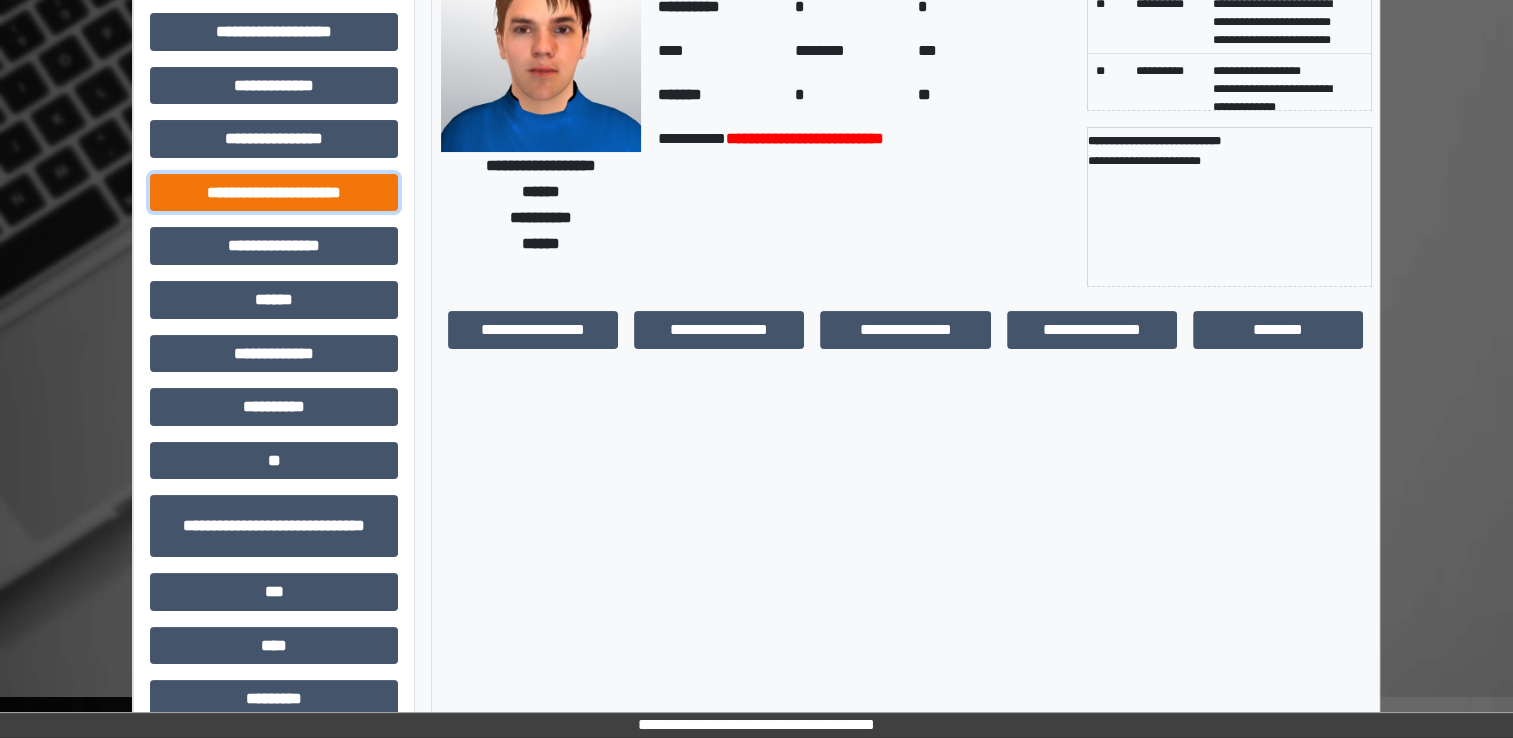 click on "**********" at bounding box center (274, 193) 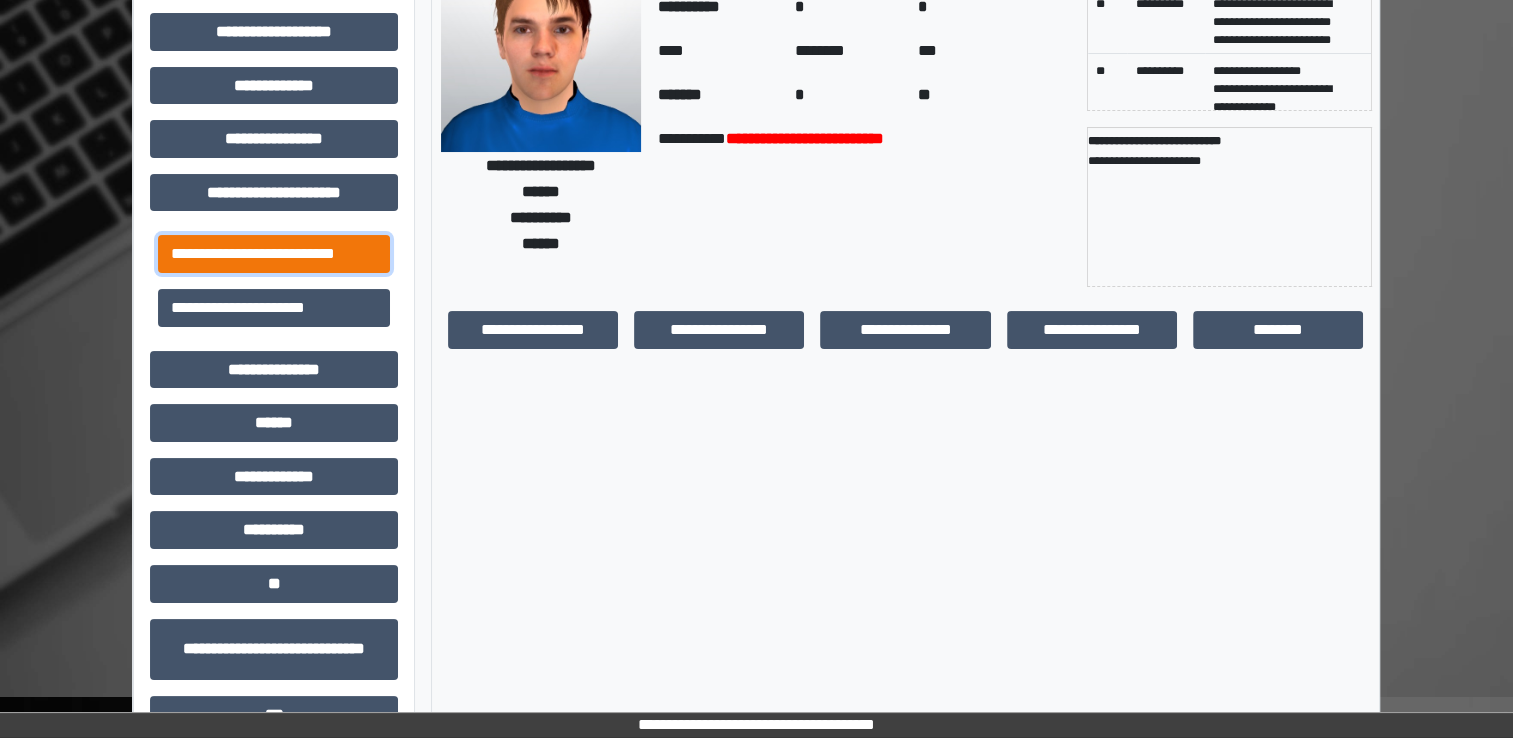click on "**********" at bounding box center [274, 254] 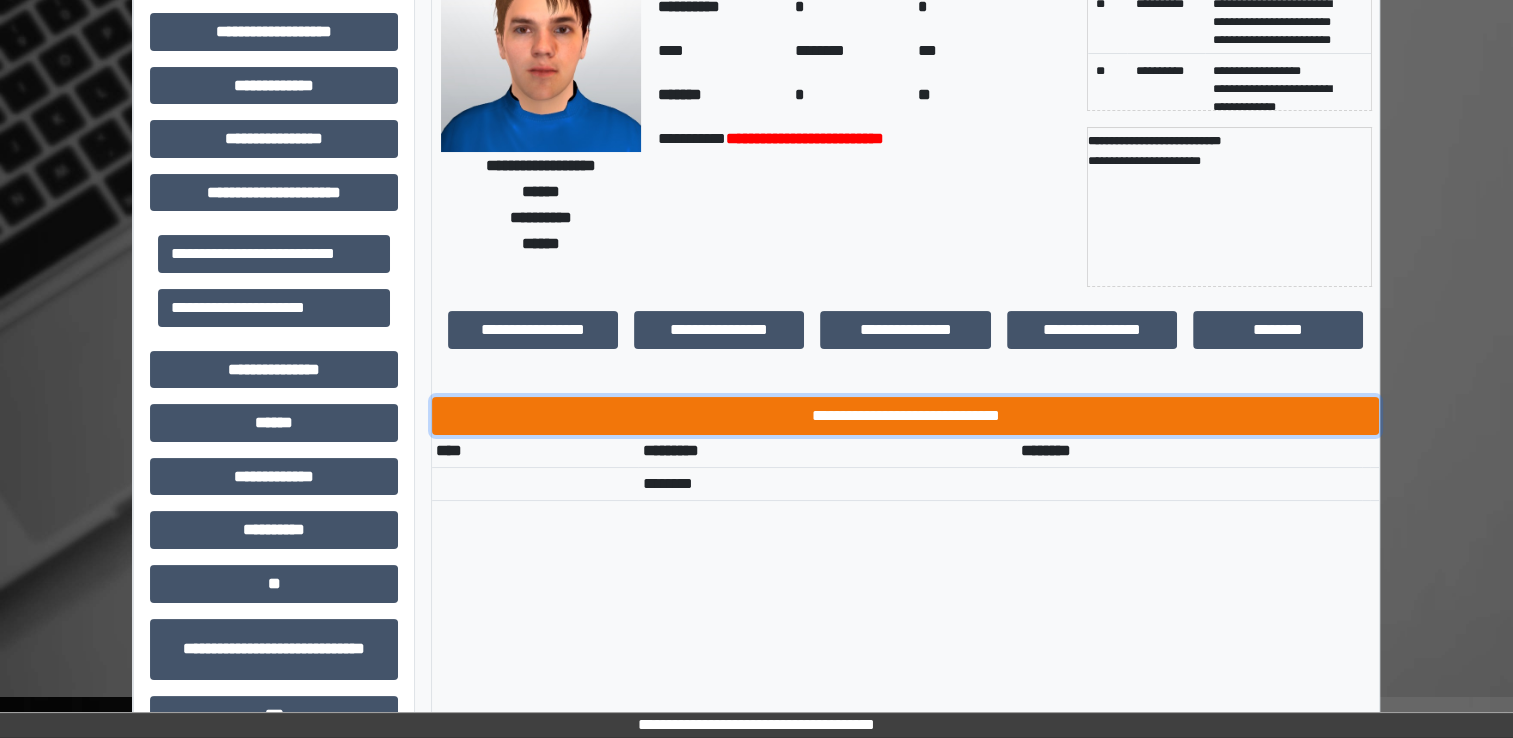 click on "**********" at bounding box center (905, 416) 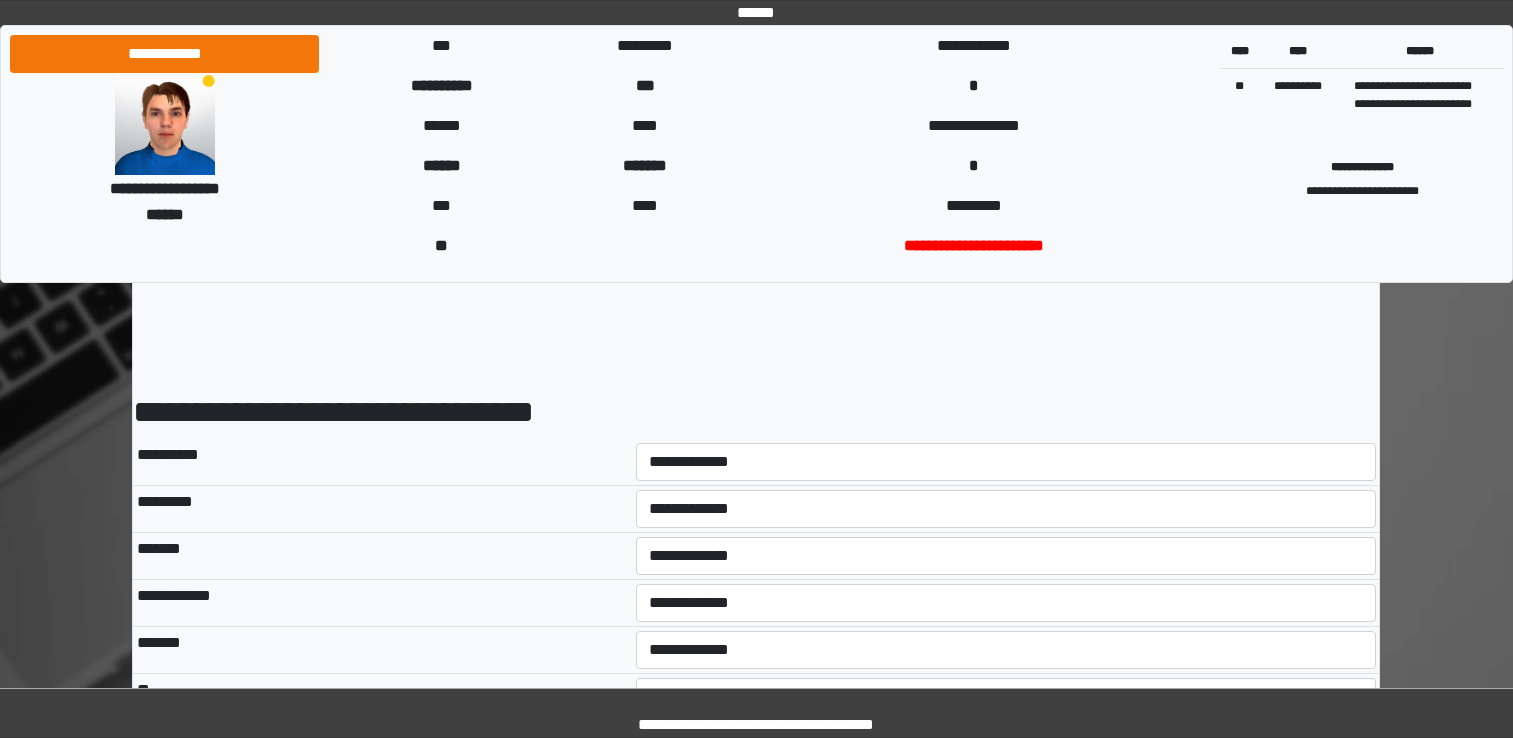 scroll, scrollTop: 0, scrollLeft: 0, axis: both 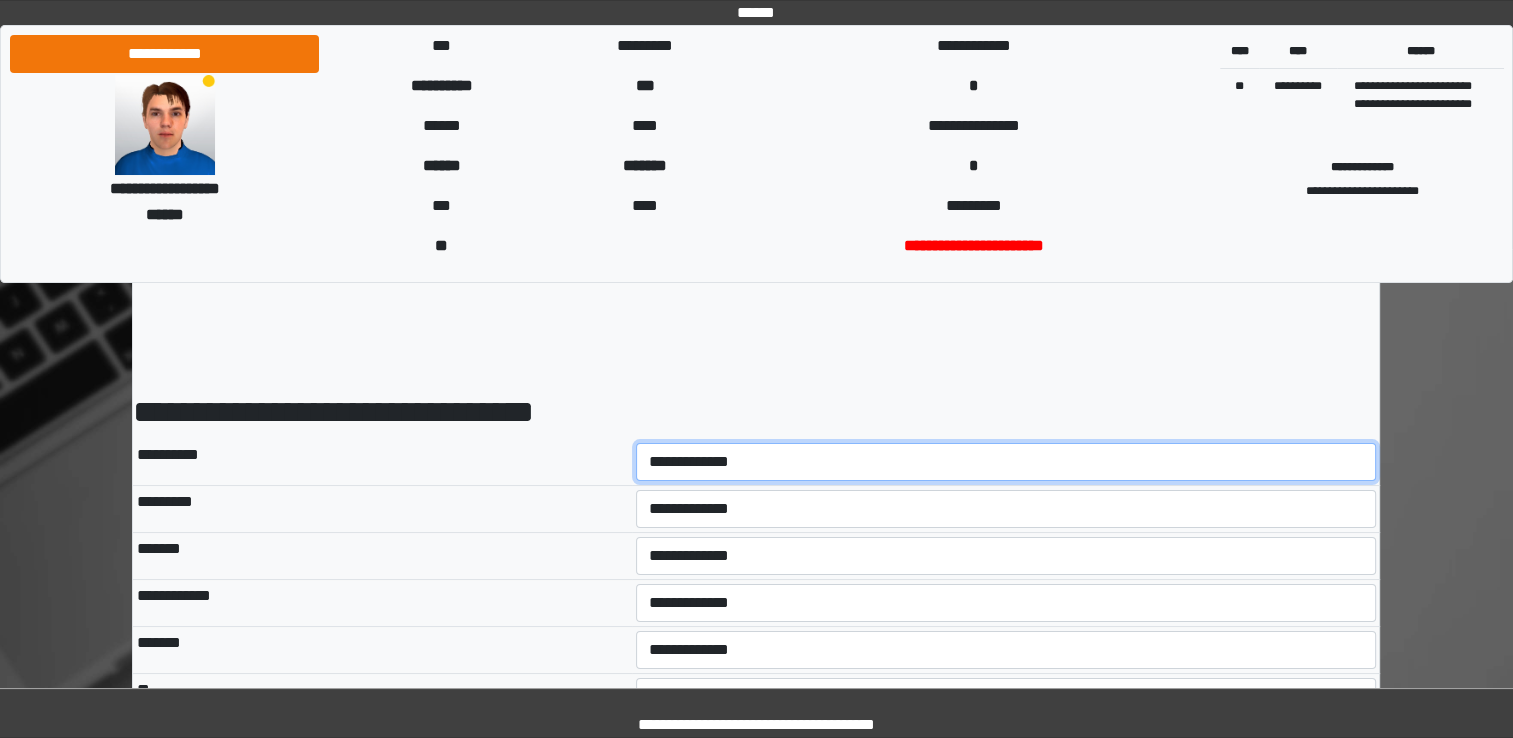 click on "**********" at bounding box center [1006, 462] 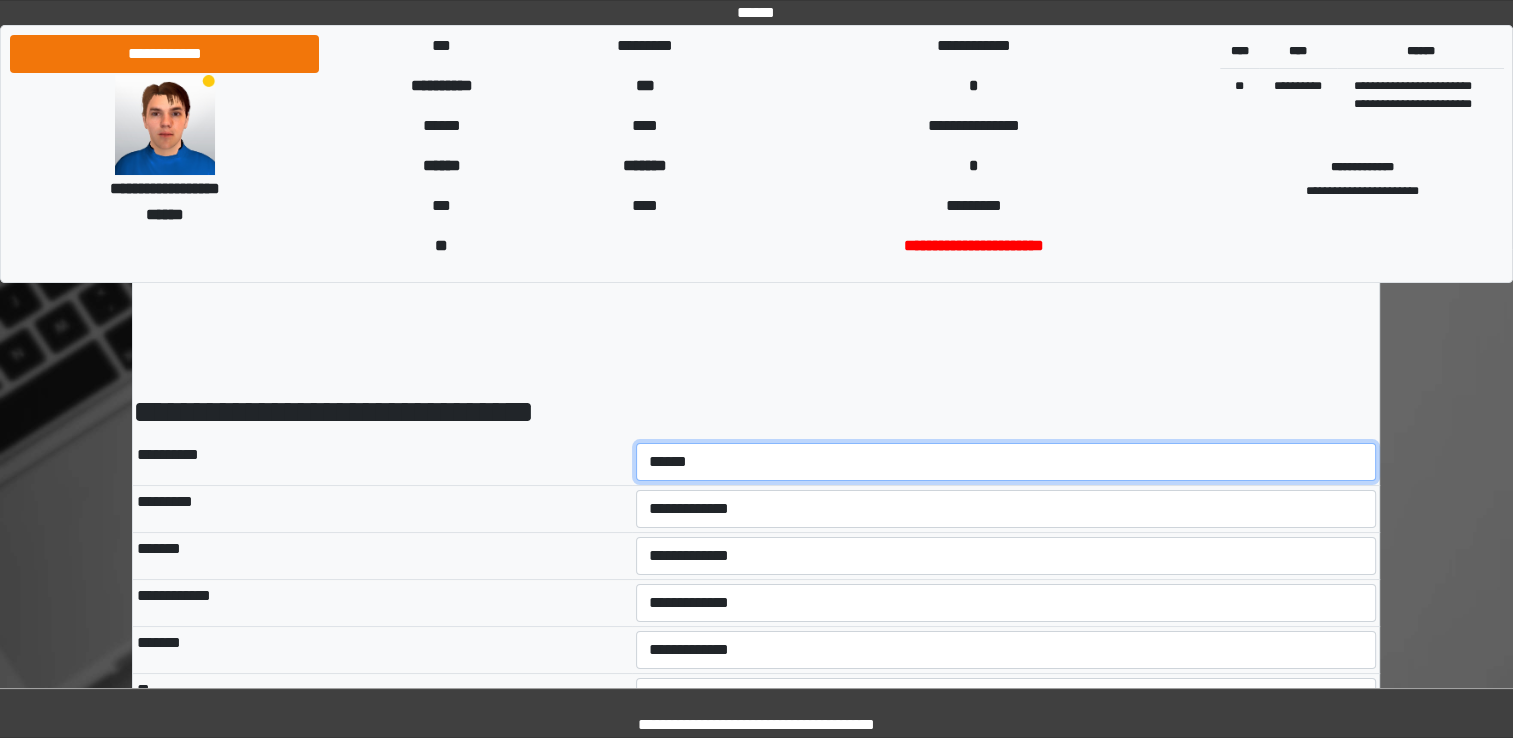 click on "**********" at bounding box center (1006, 462) 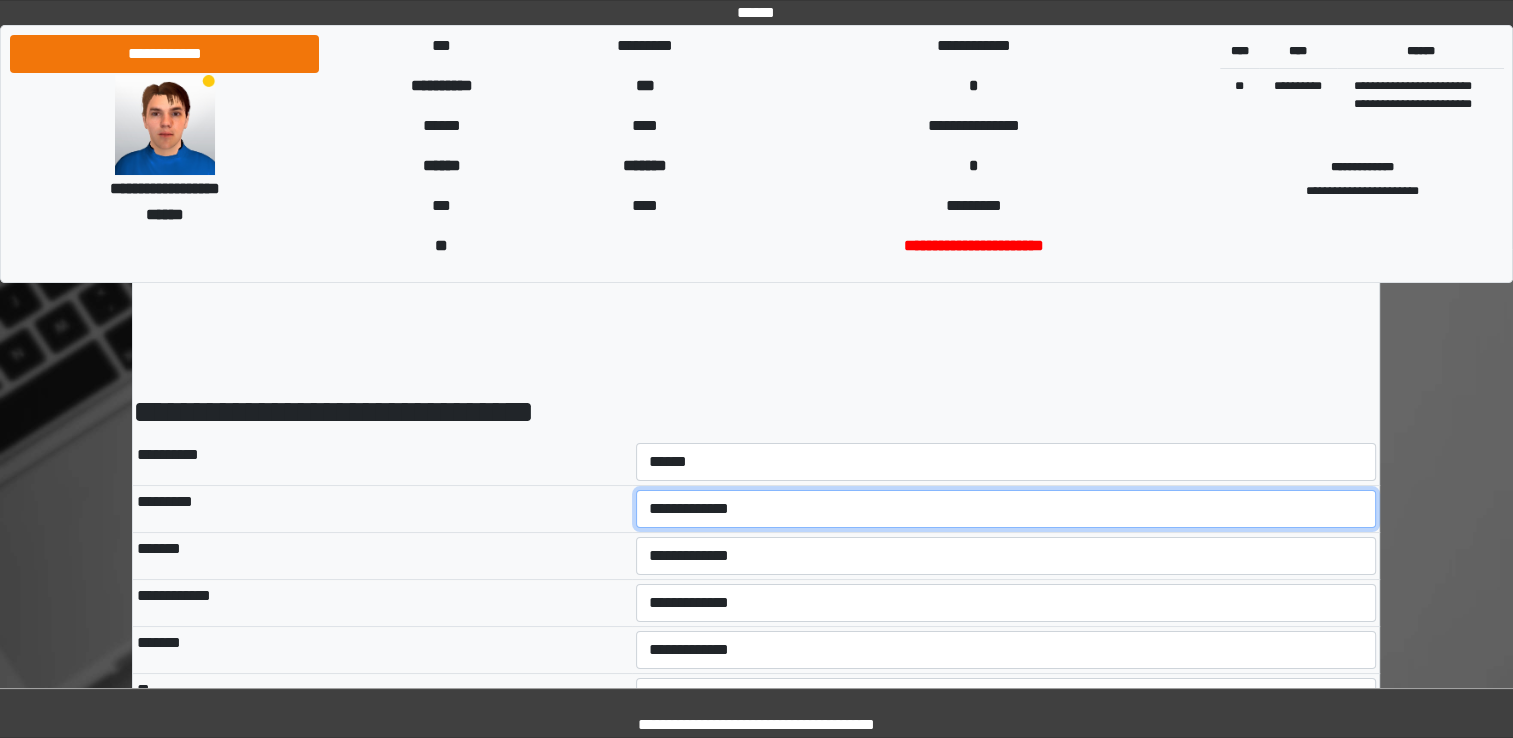 click on "**********" at bounding box center (1006, 509) 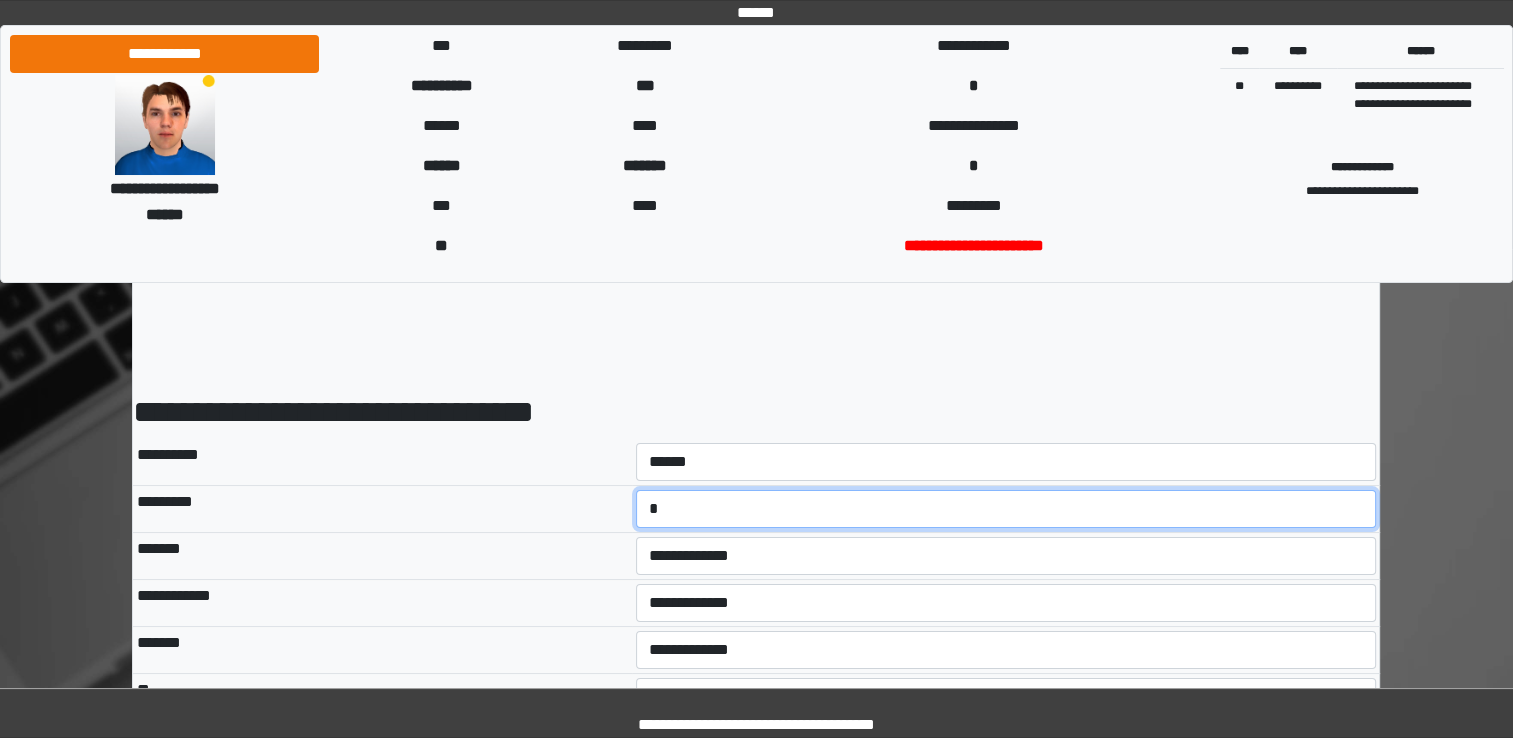 click on "**********" at bounding box center [1006, 509] 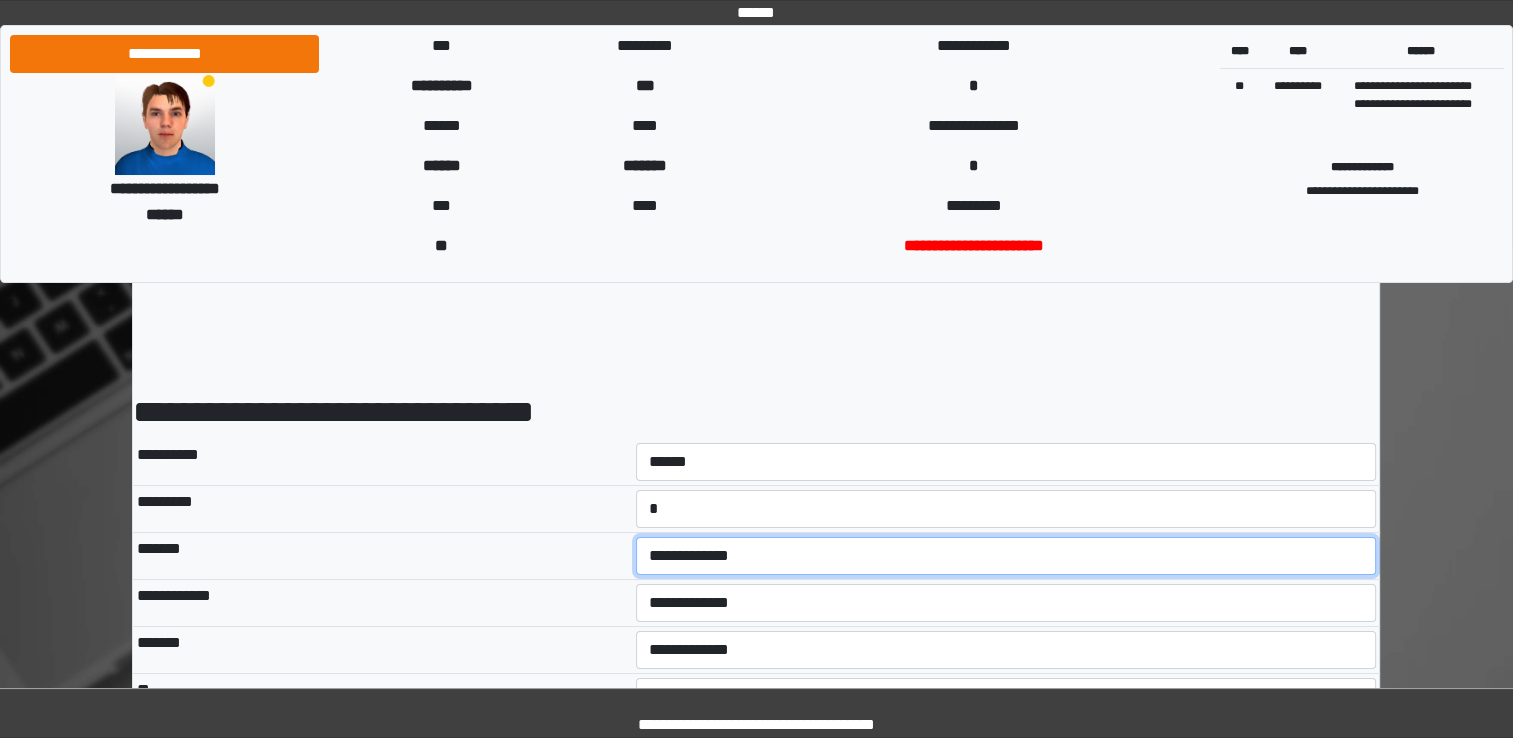 click on "**********" at bounding box center (1006, 556) 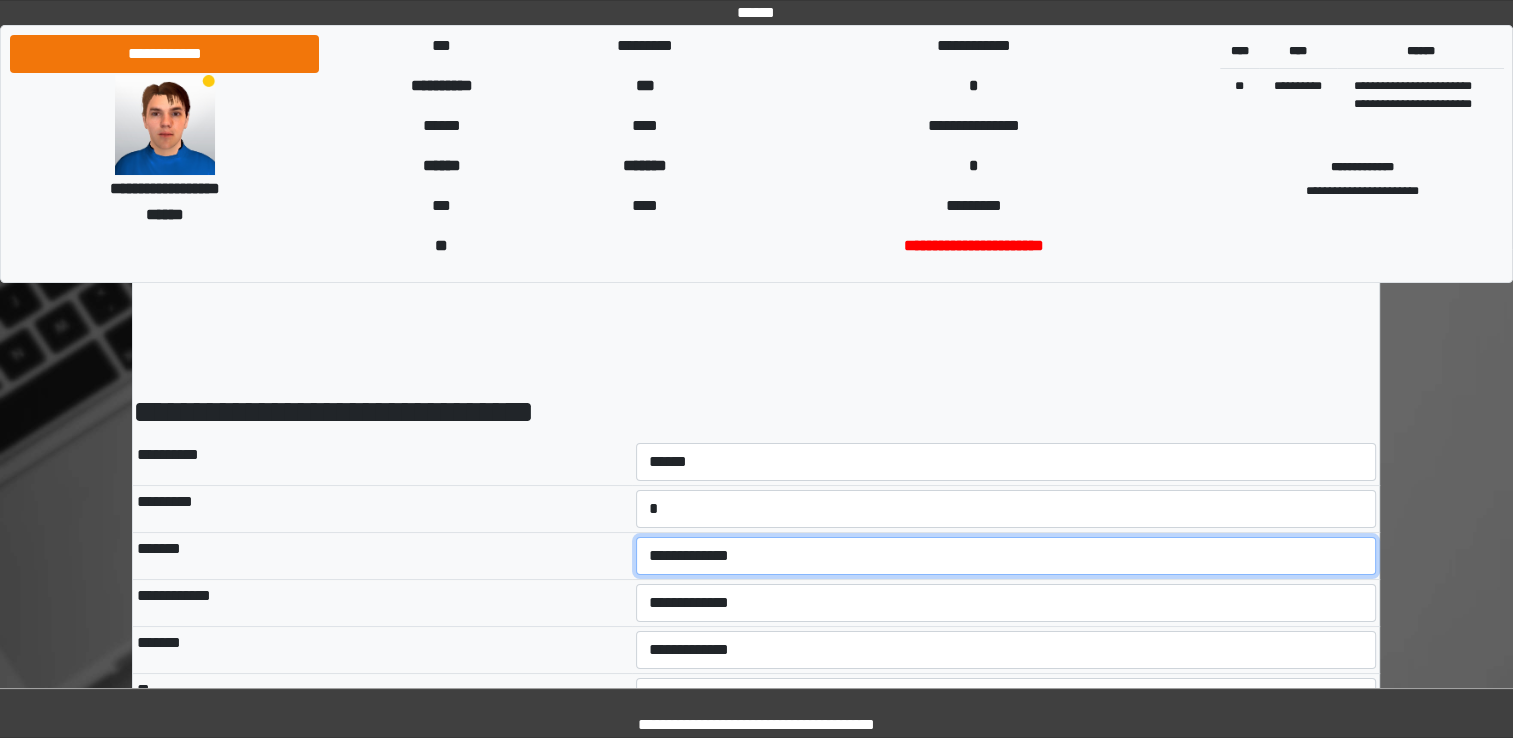 select on "*" 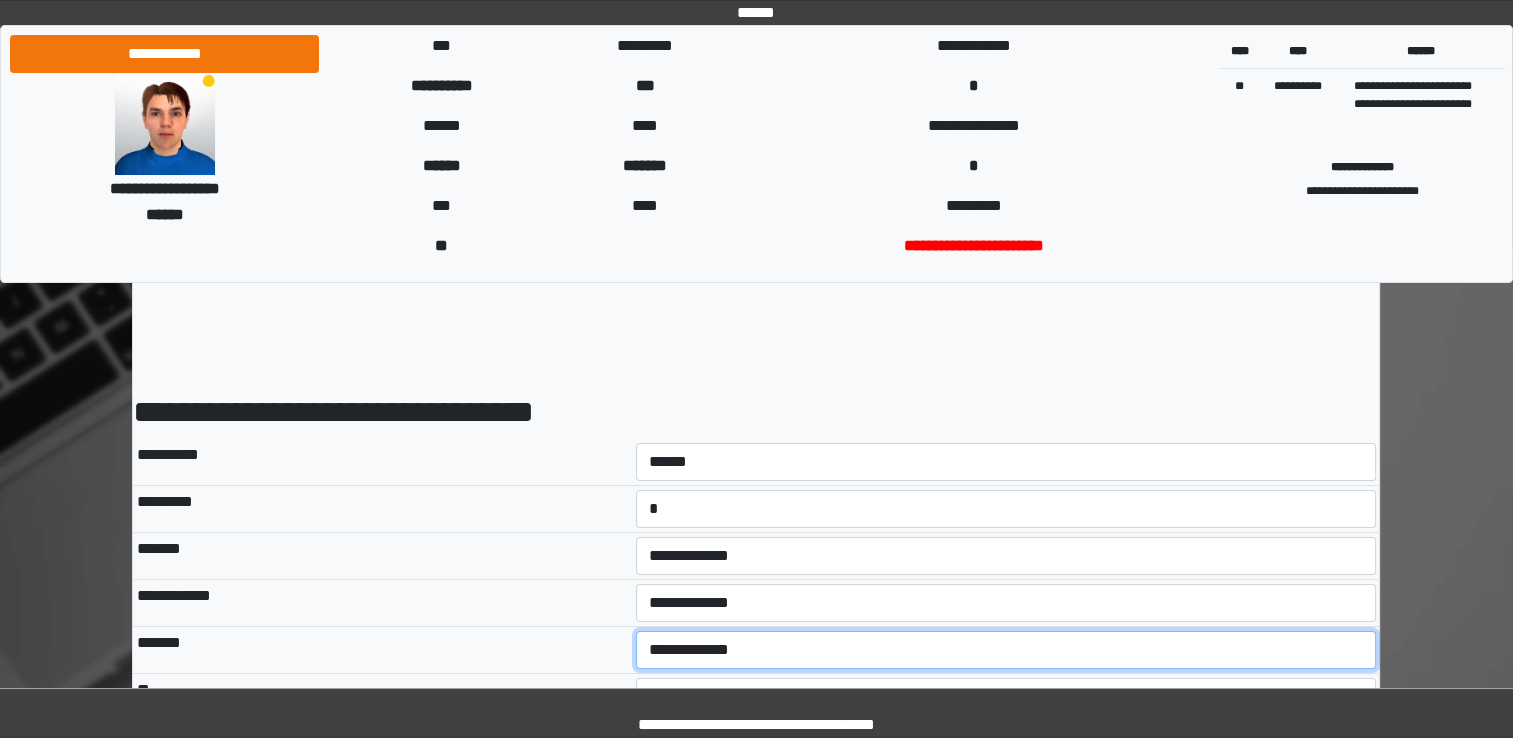 select on "***" 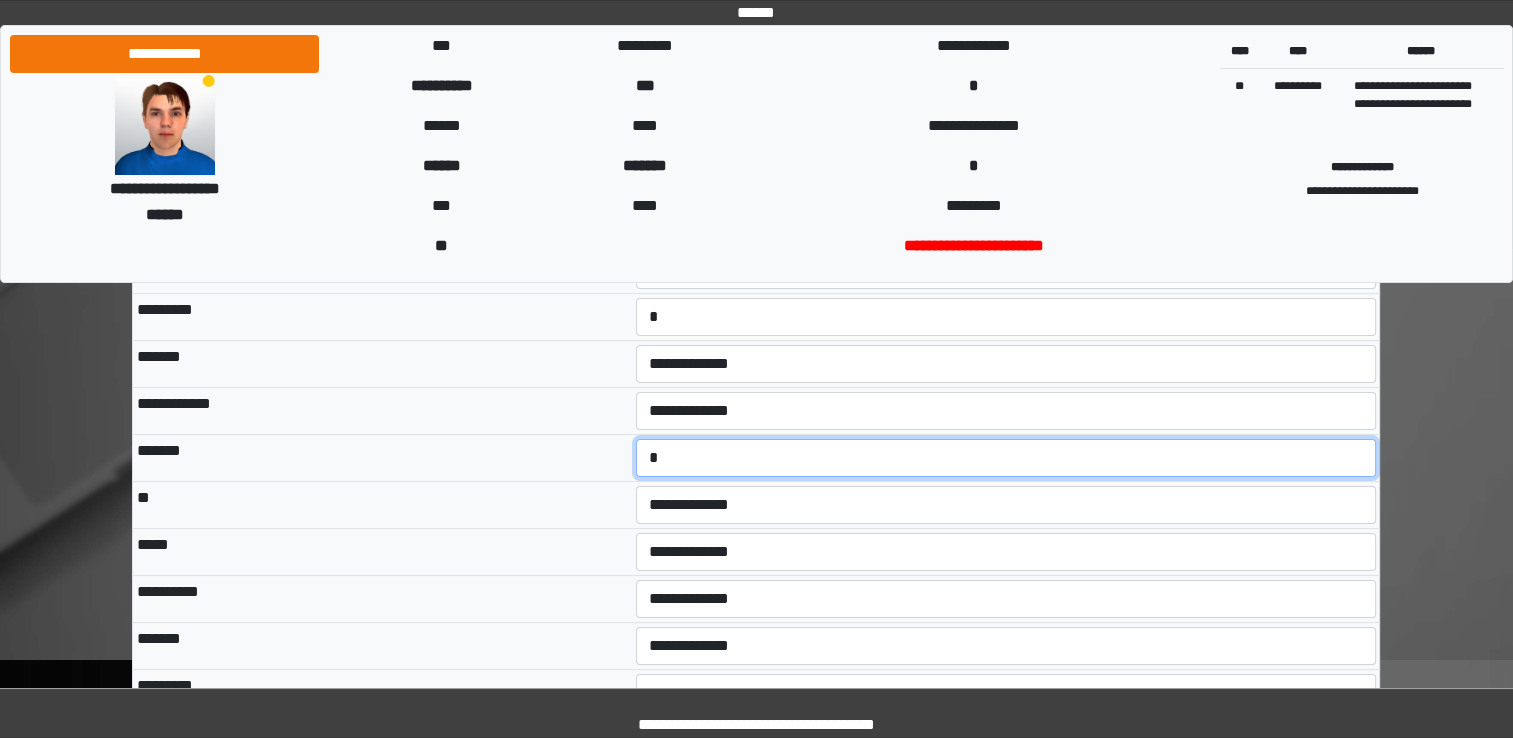 scroll, scrollTop: 195, scrollLeft: 0, axis: vertical 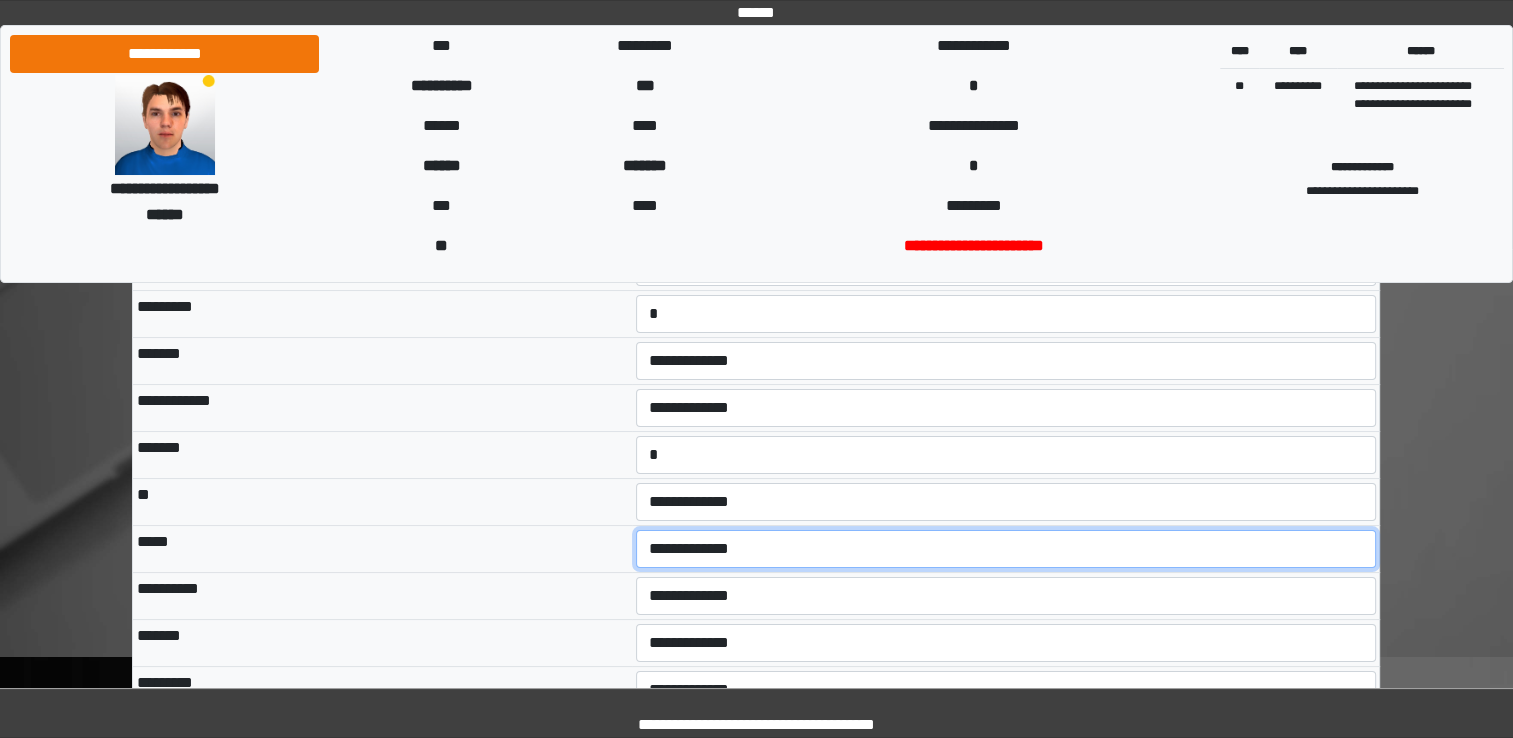 select on "***" 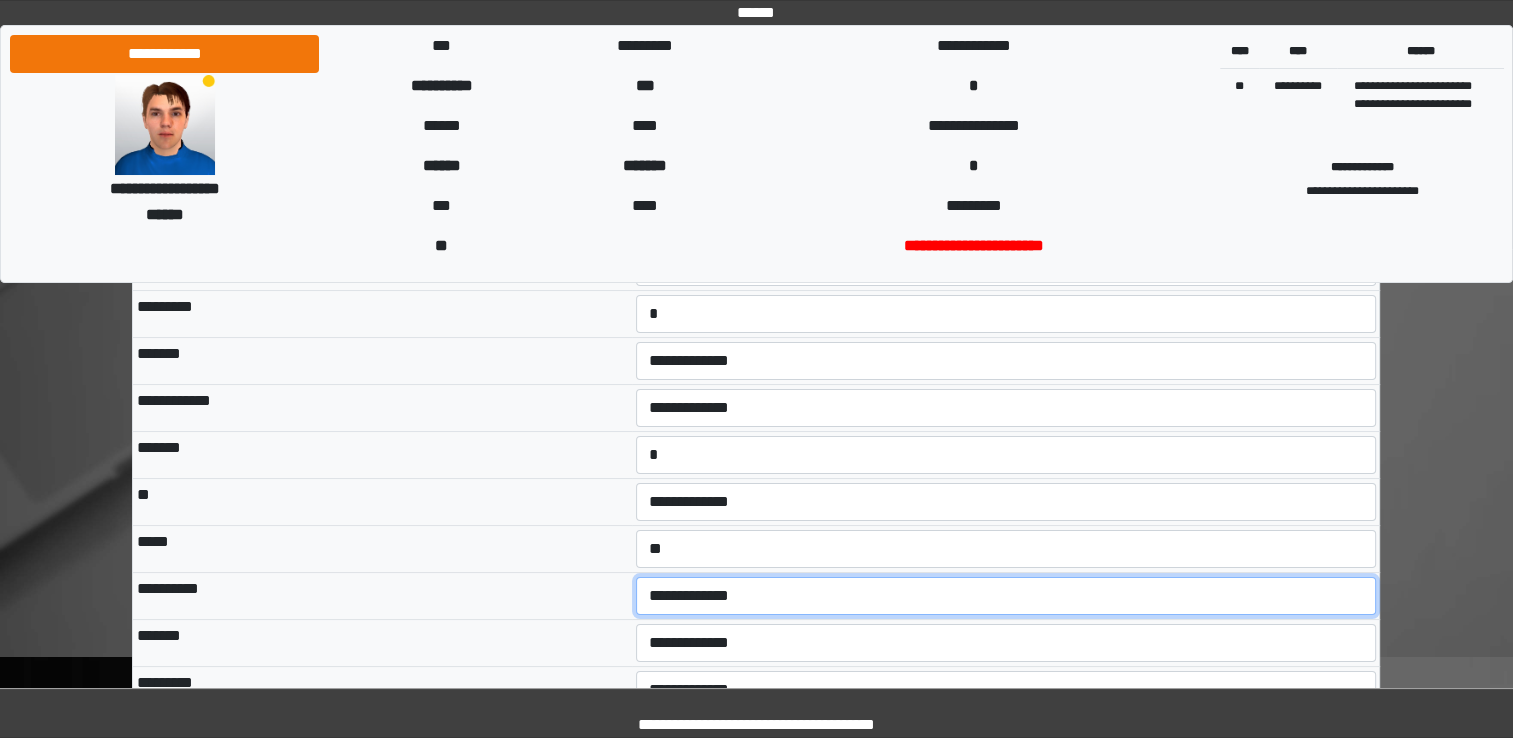 click on "**********" at bounding box center (1006, 596) 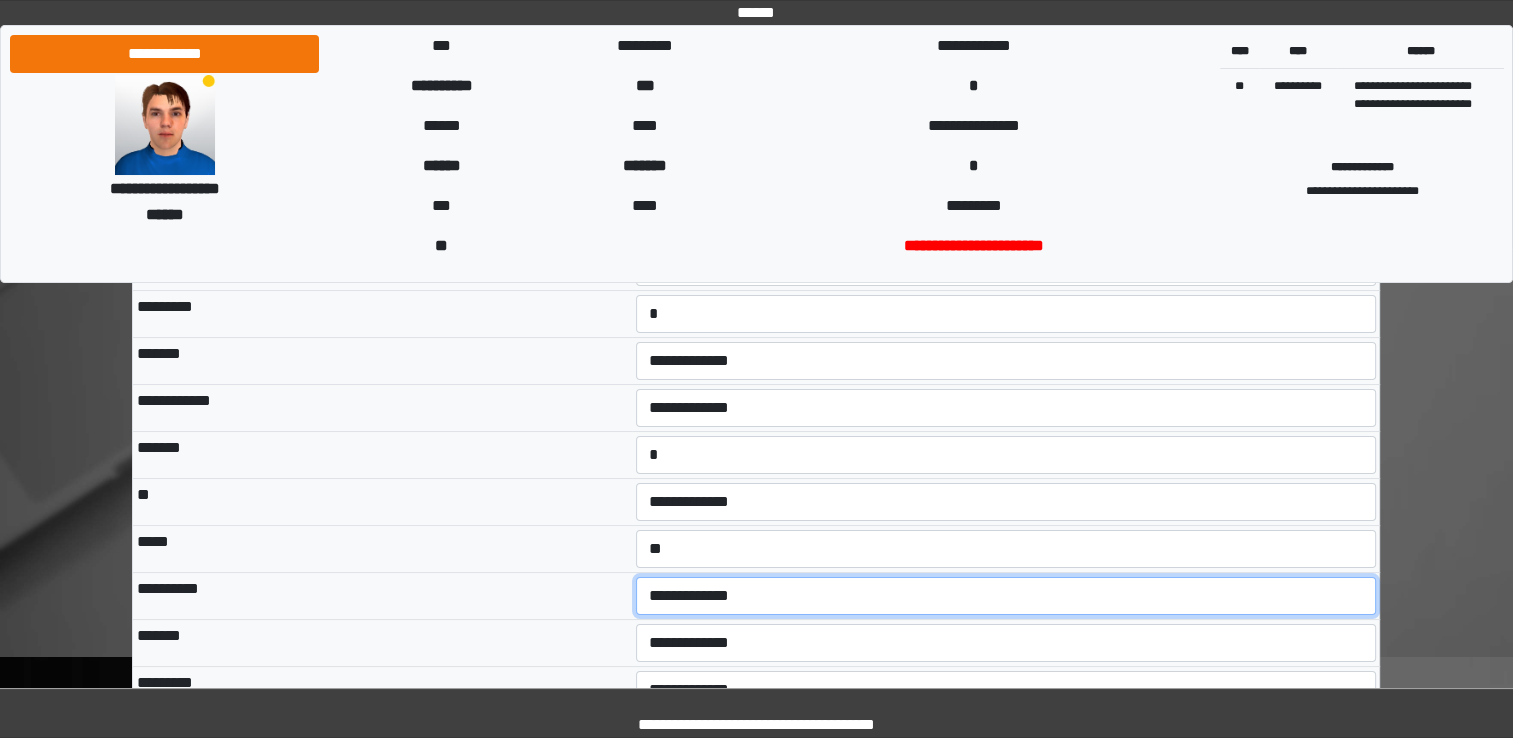 select on "***" 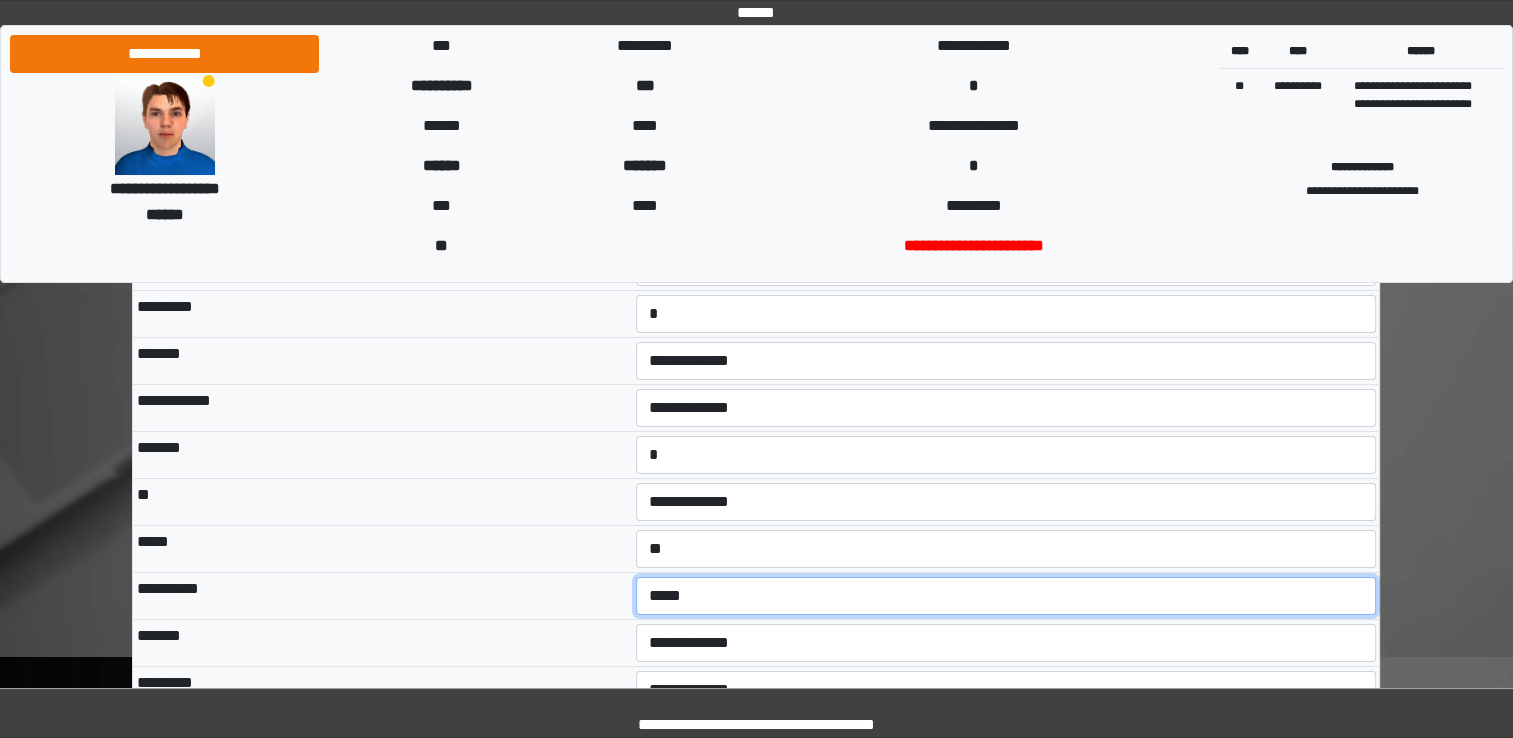 click on "**********" at bounding box center [1006, 596] 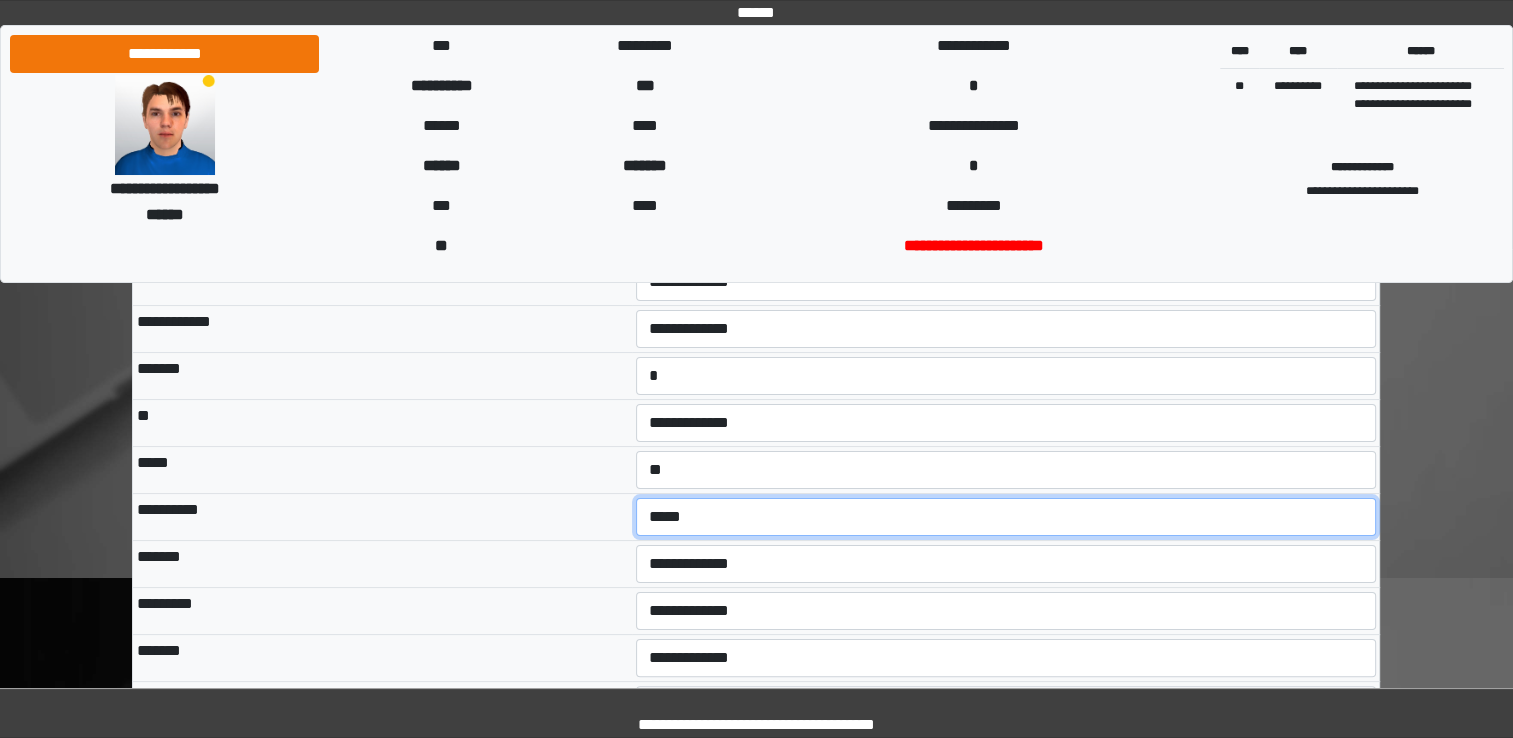 scroll, scrollTop: 275, scrollLeft: 0, axis: vertical 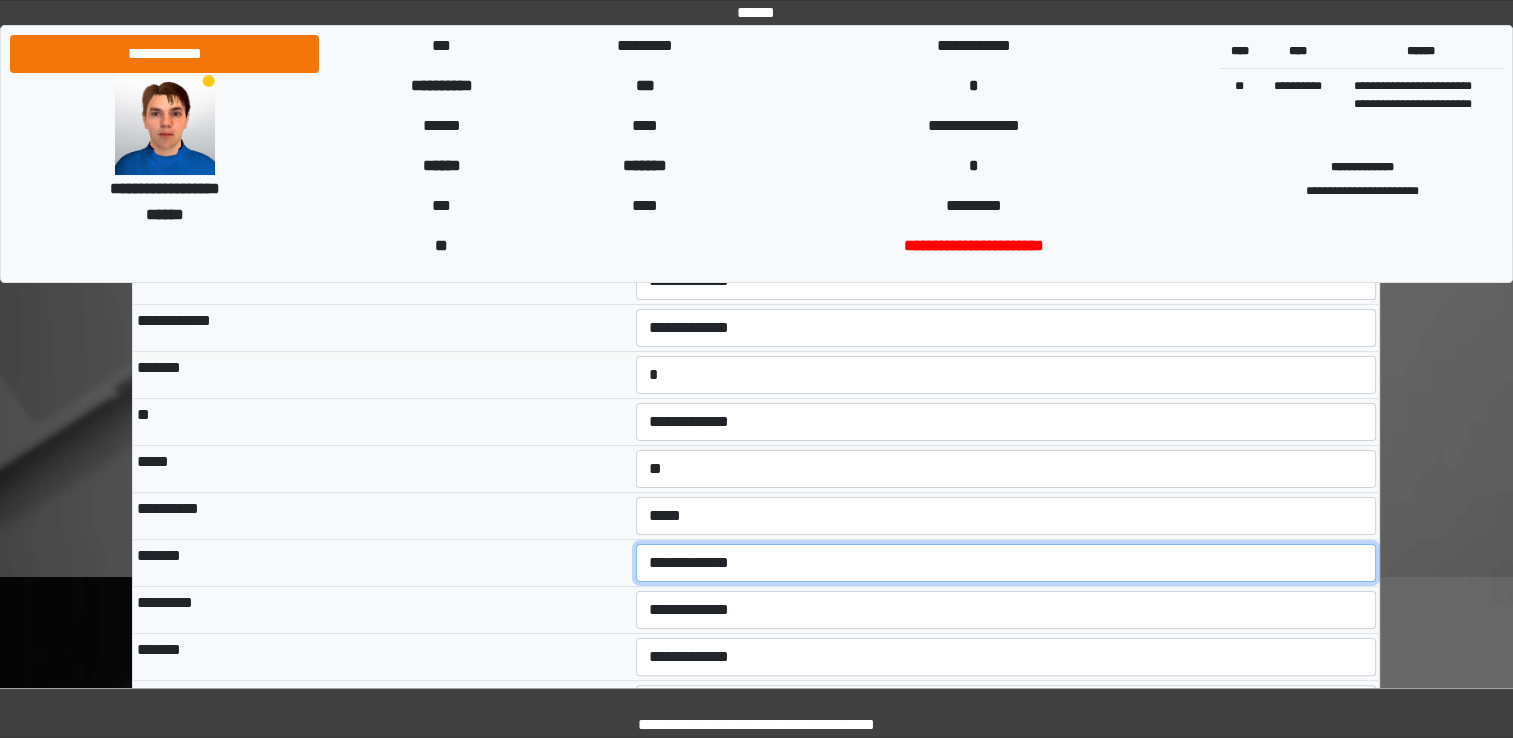 click on "**********" at bounding box center (1006, 563) 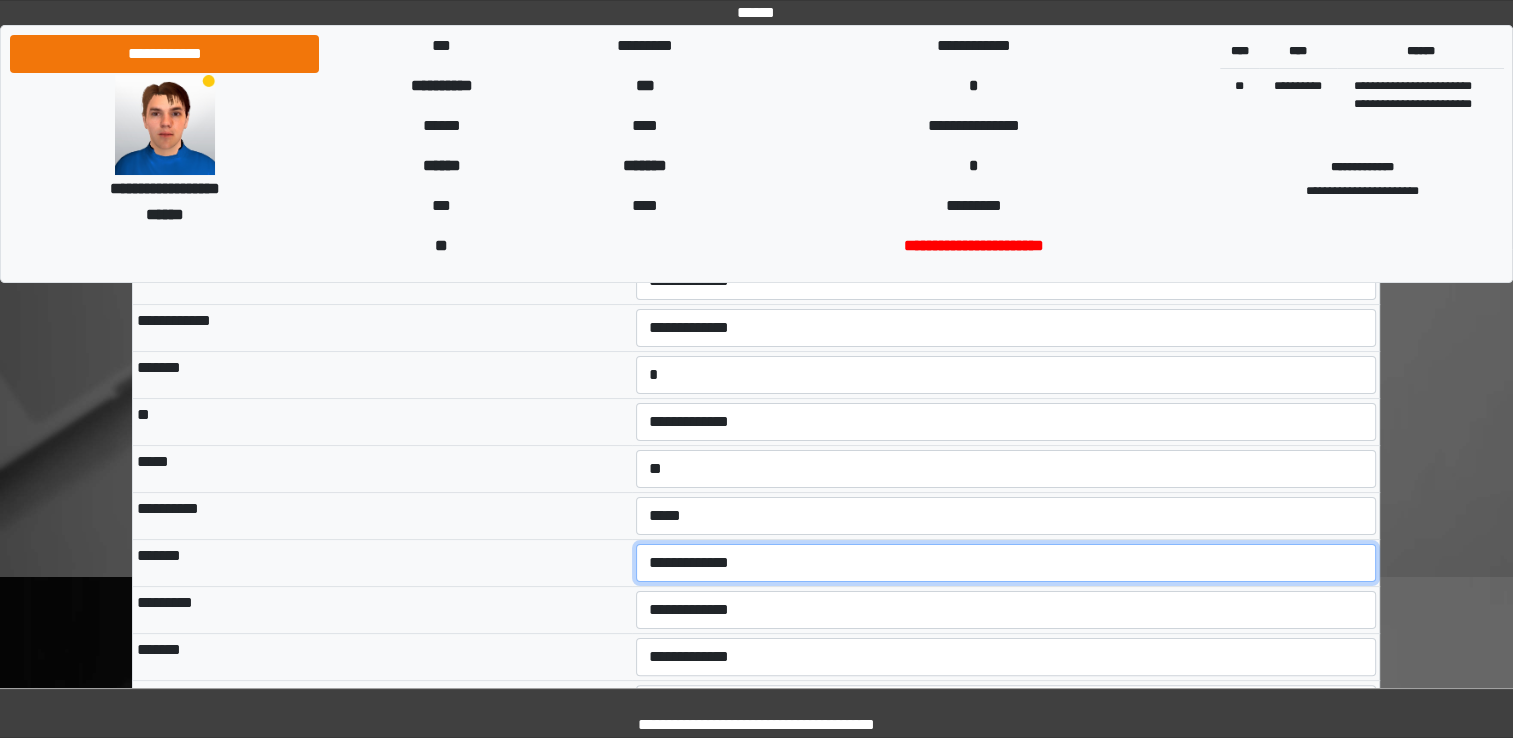 select on "***" 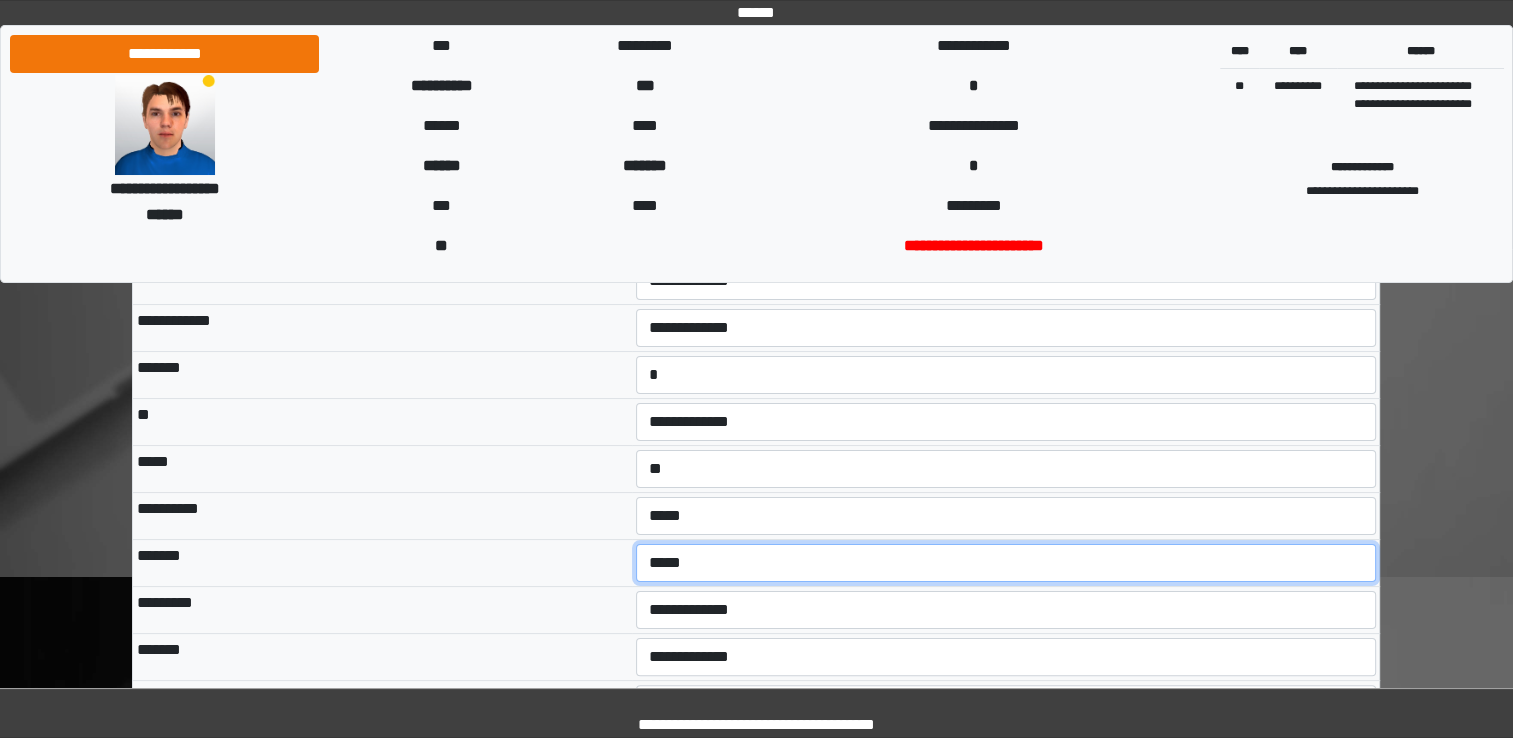 click on "**********" at bounding box center (1006, 563) 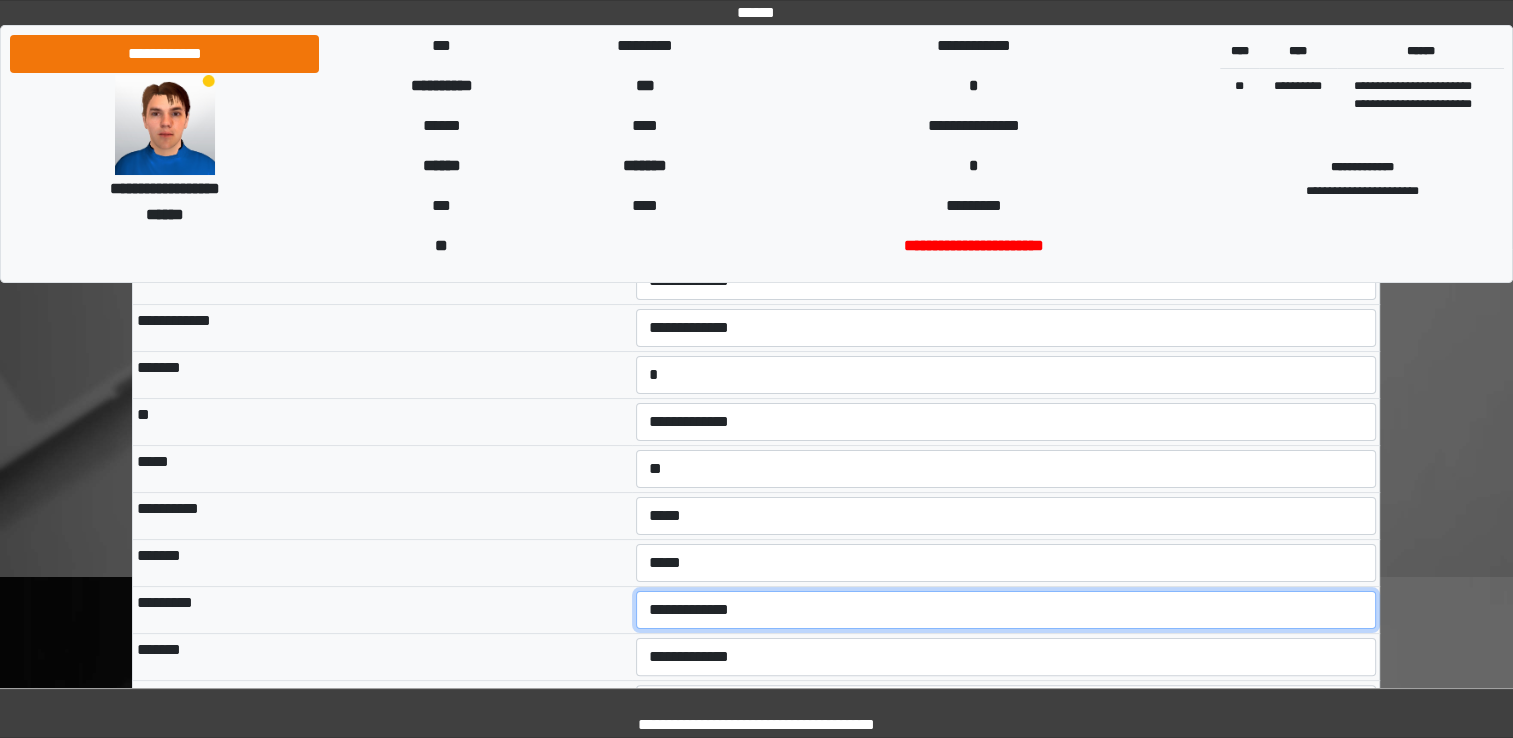 select on "***" 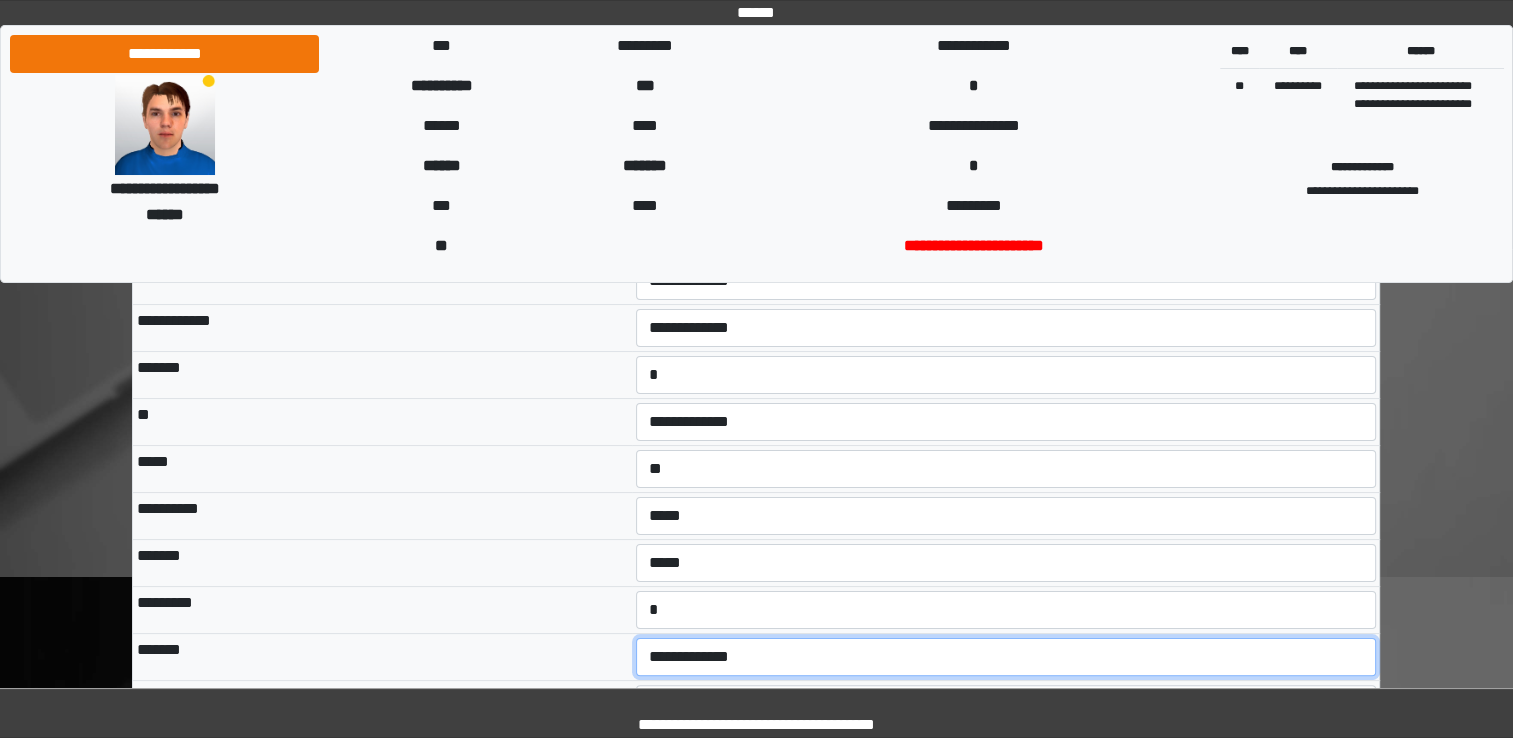 select on "***" 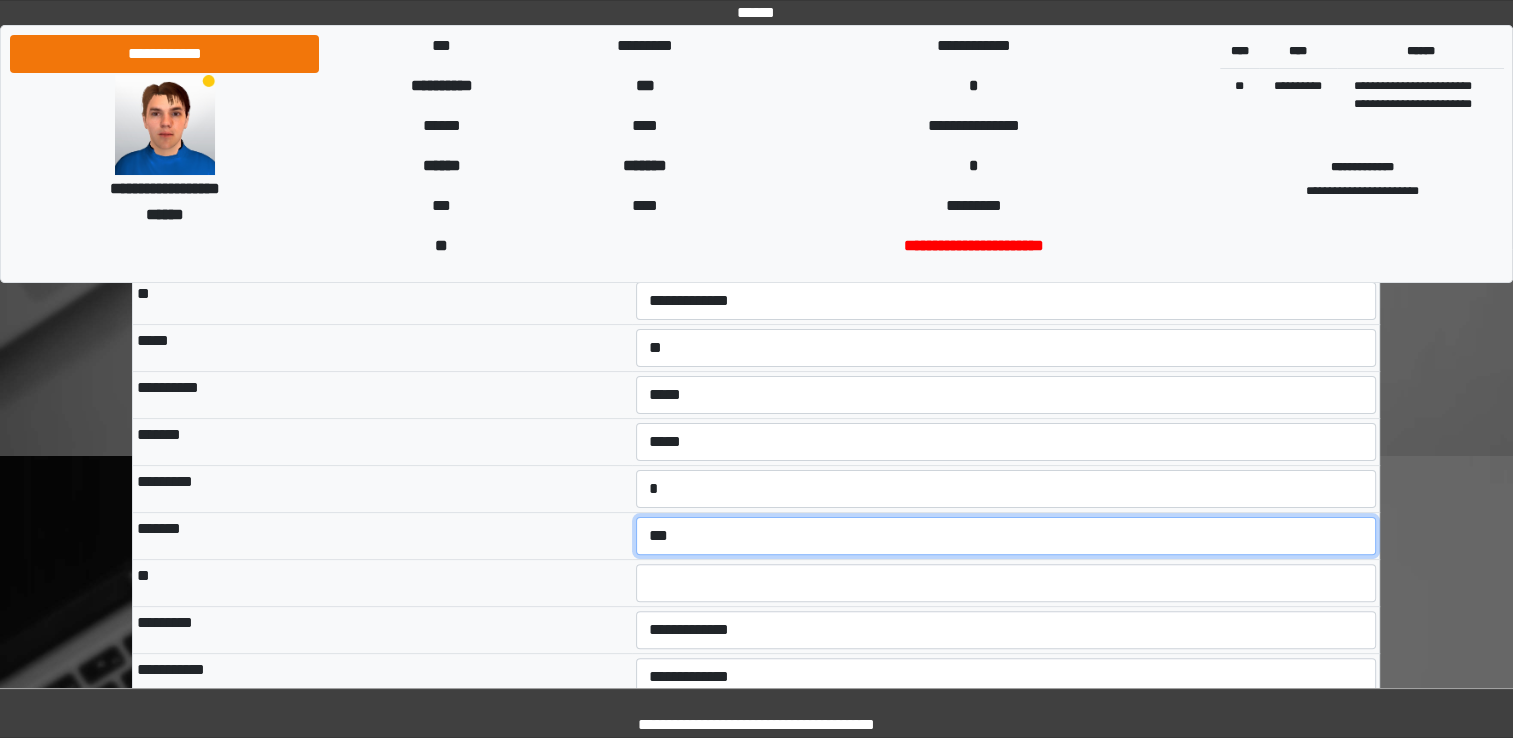 scroll, scrollTop: 415, scrollLeft: 0, axis: vertical 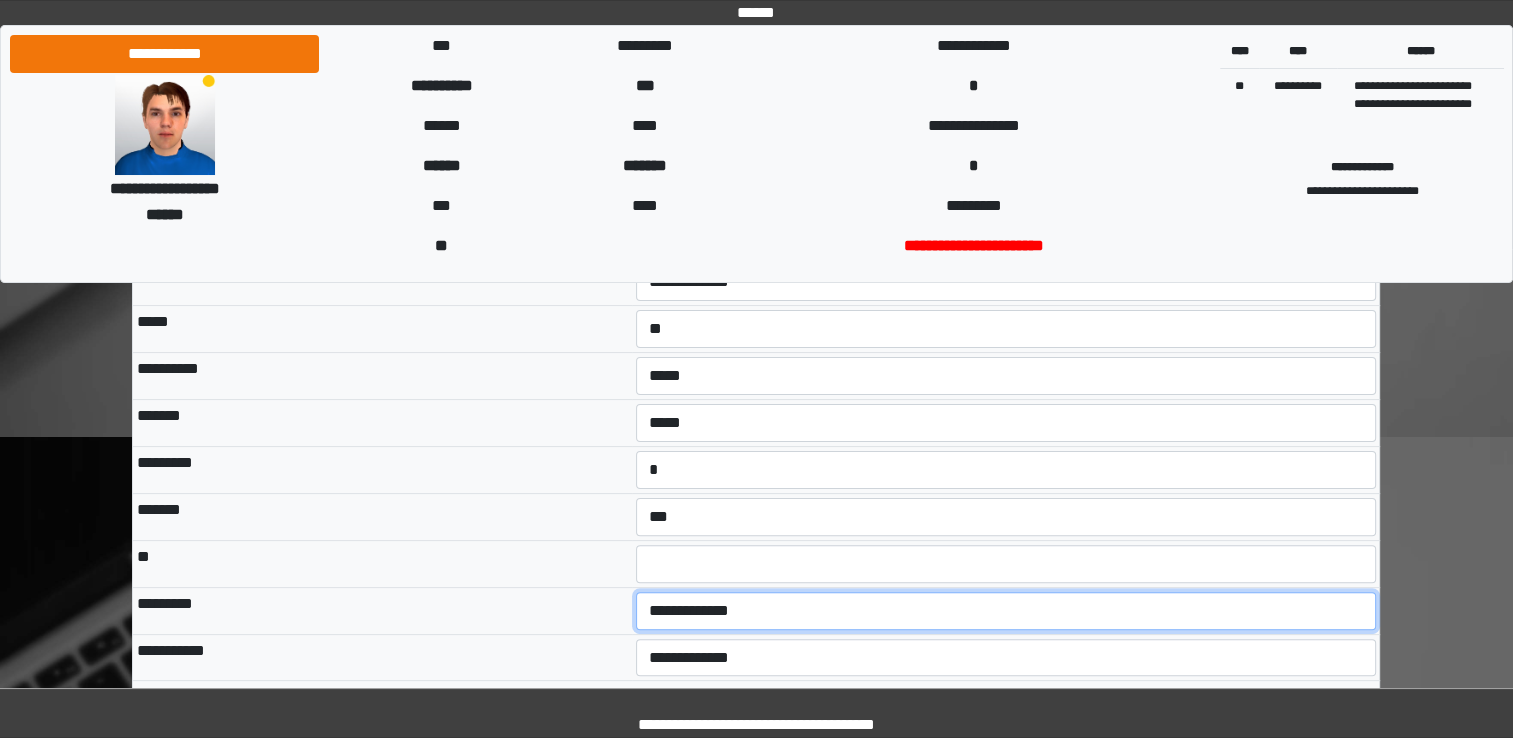 select on "*" 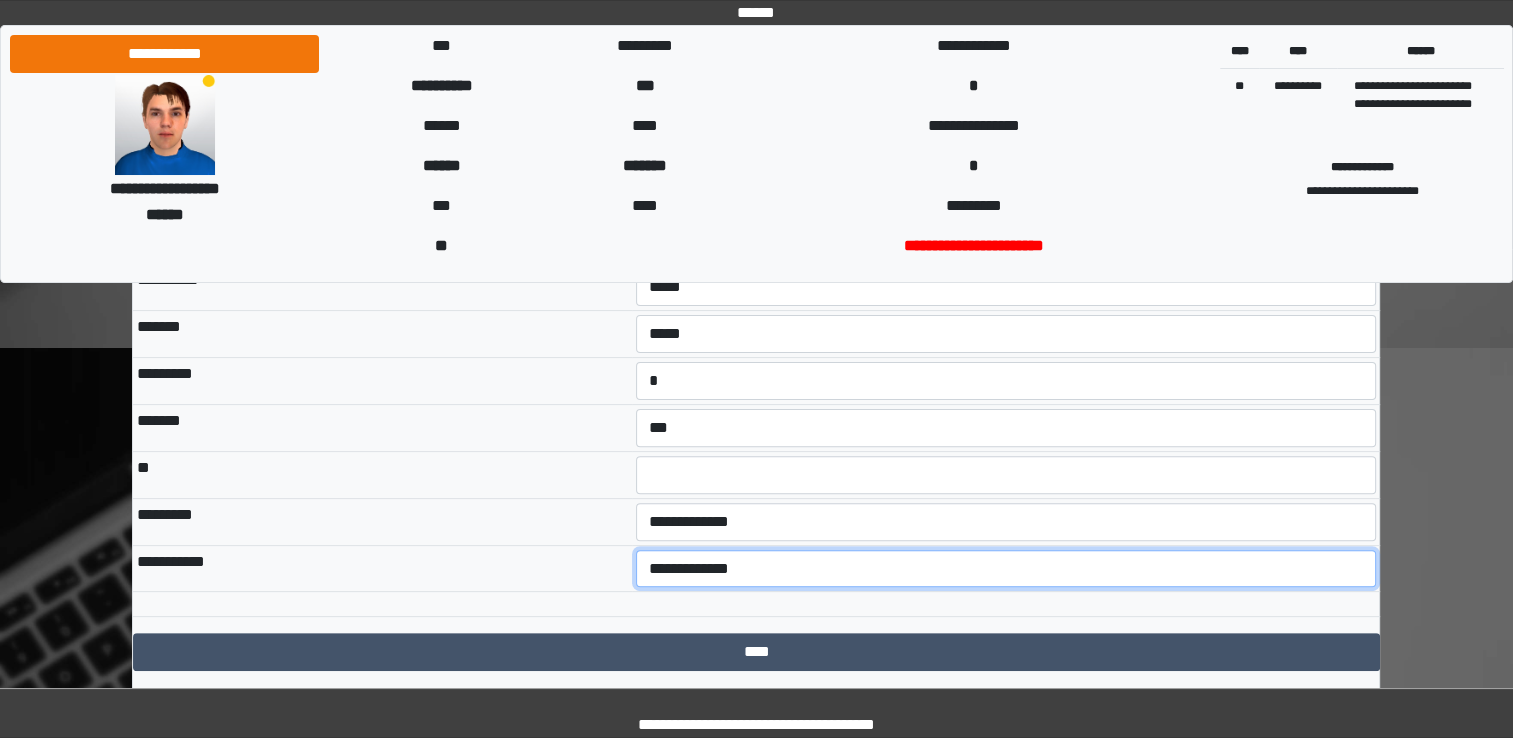 scroll, scrollTop: 541, scrollLeft: 0, axis: vertical 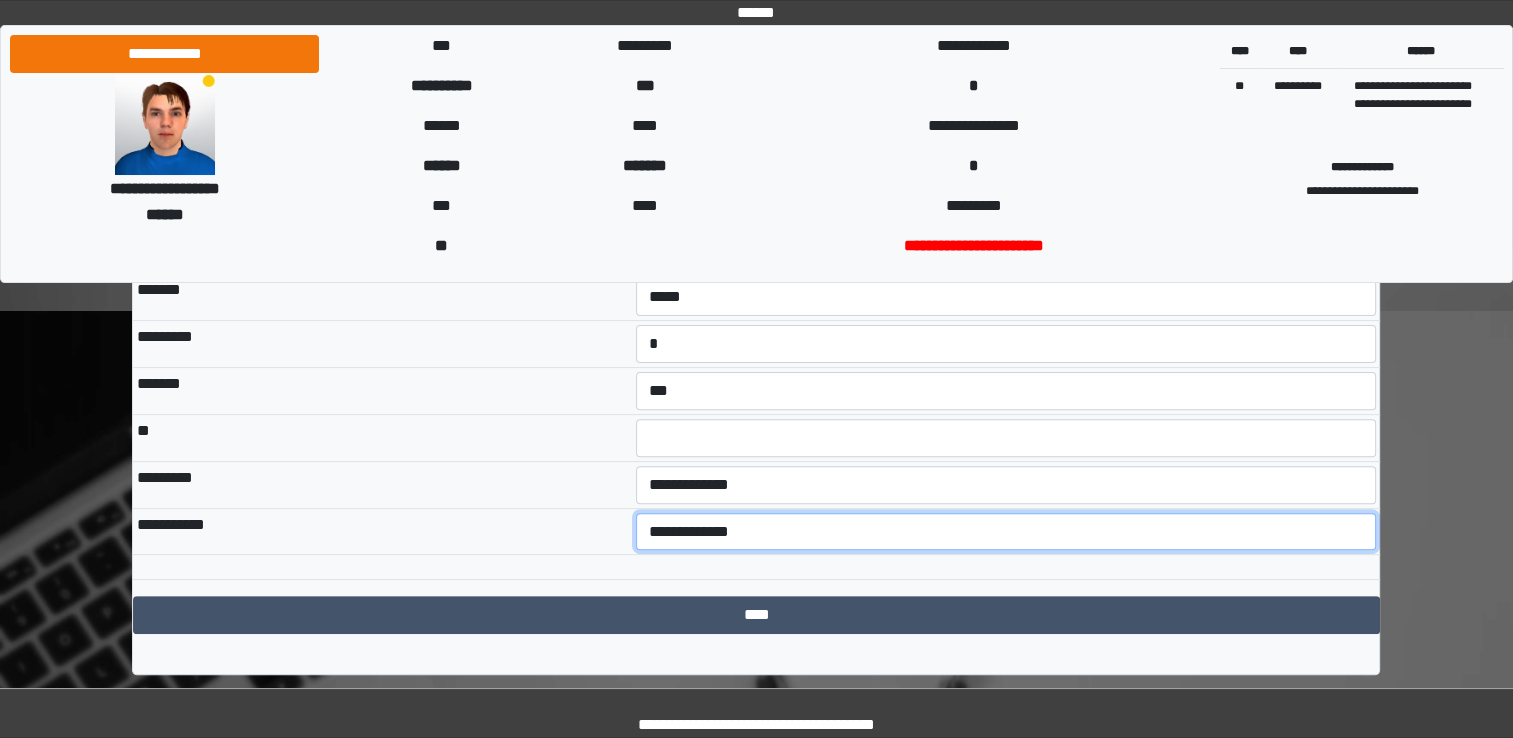 click on "**********" at bounding box center [1006, 532] 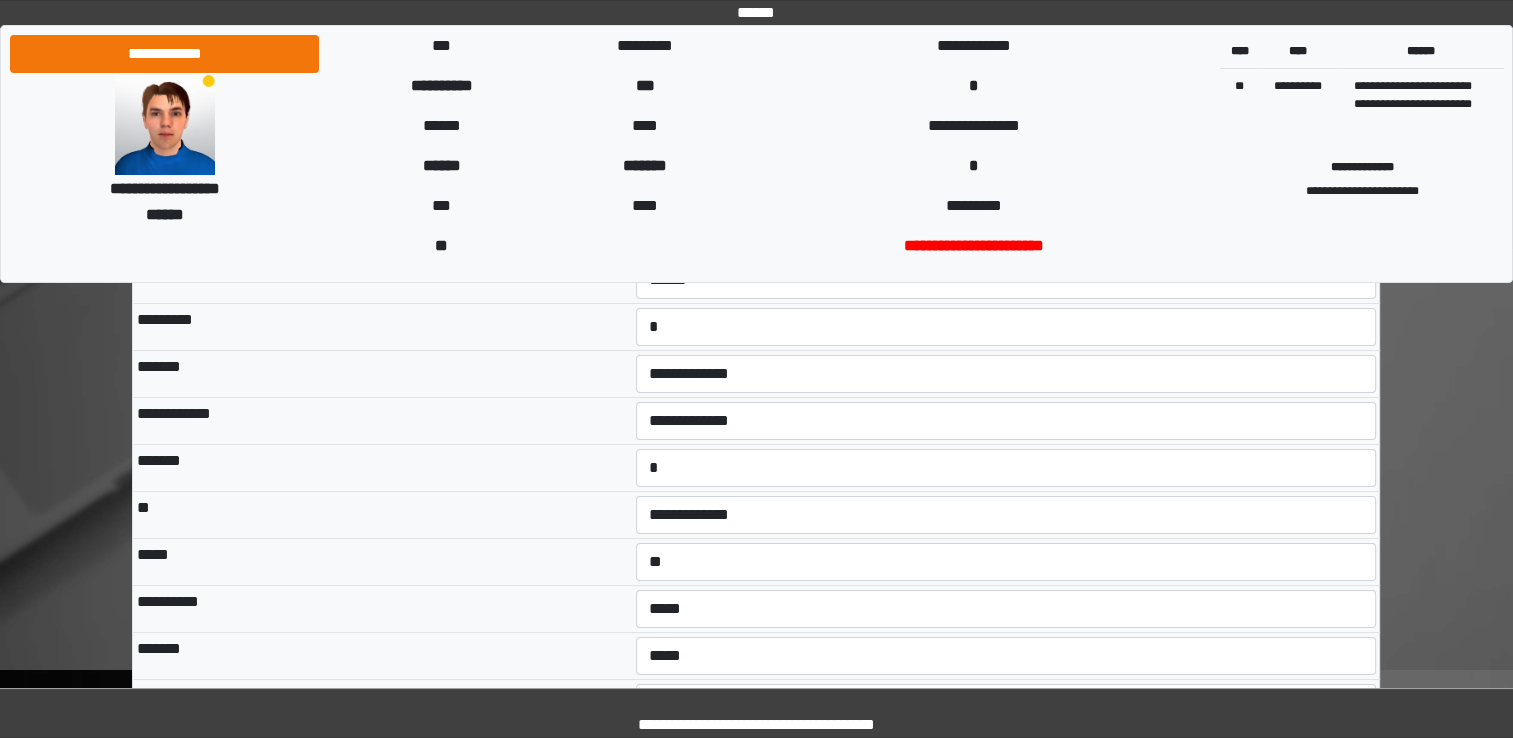scroll, scrollTop: 177, scrollLeft: 0, axis: vertical 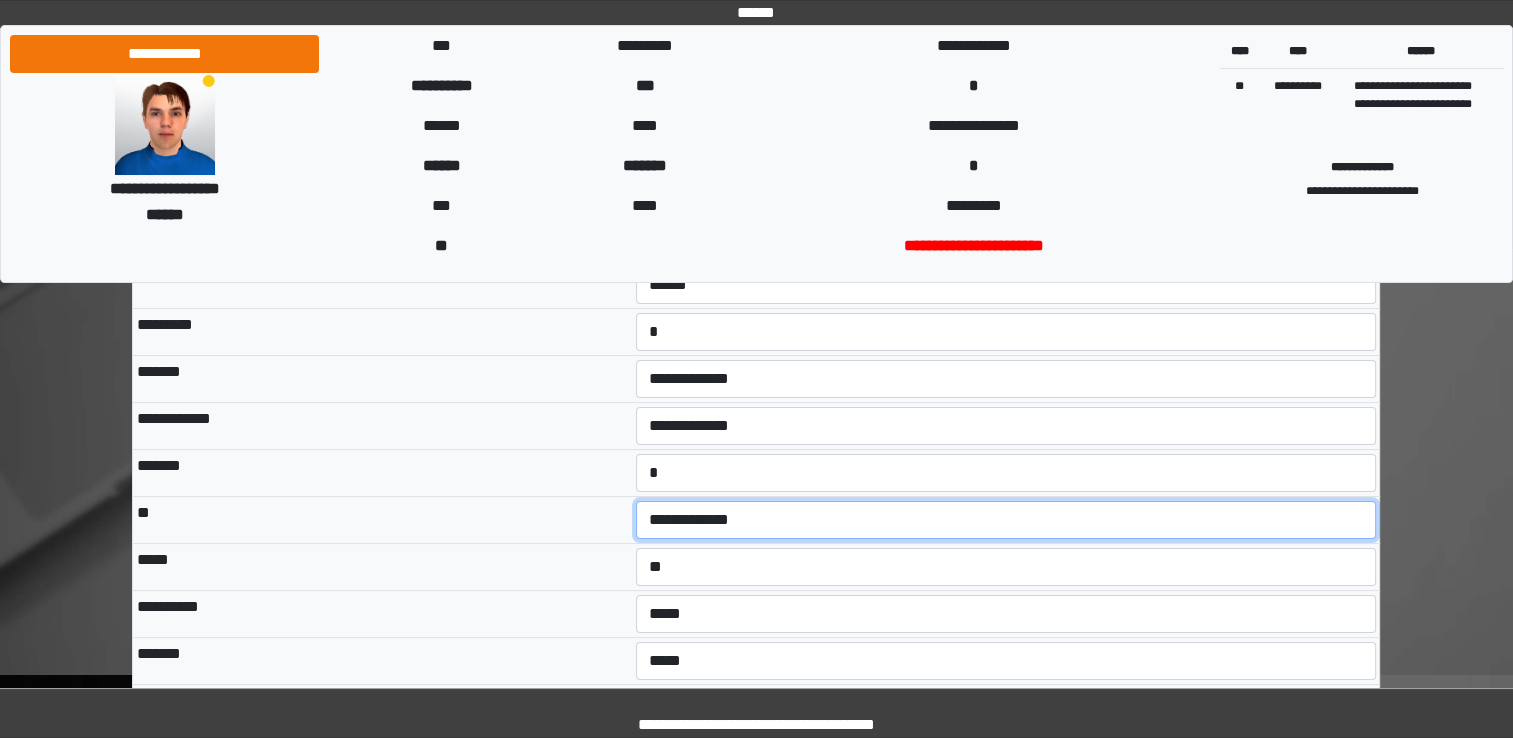 click on "**********" at bounding box center (1006, 520) 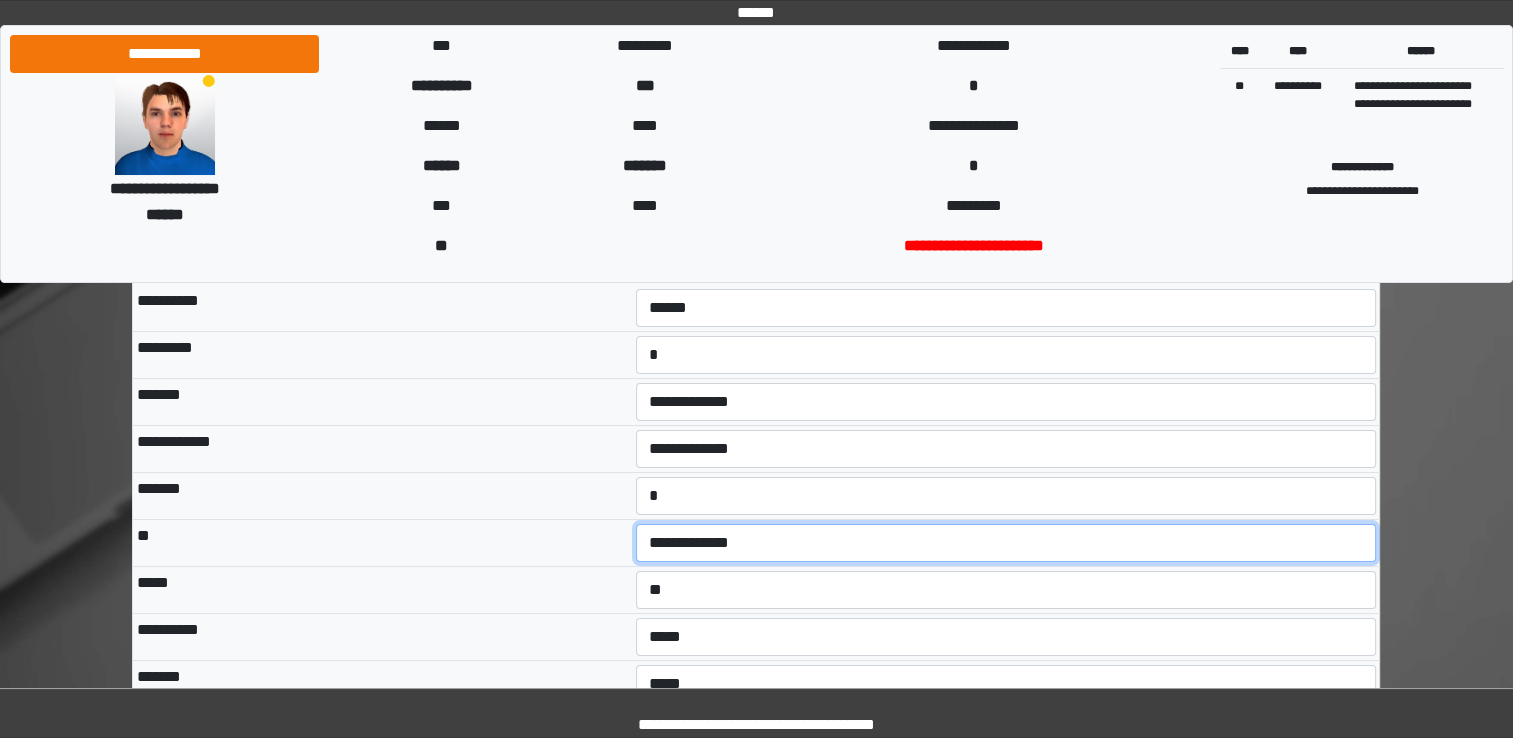 scroll, scrollTop: 156, scrollLeft: 0, axis: vertical 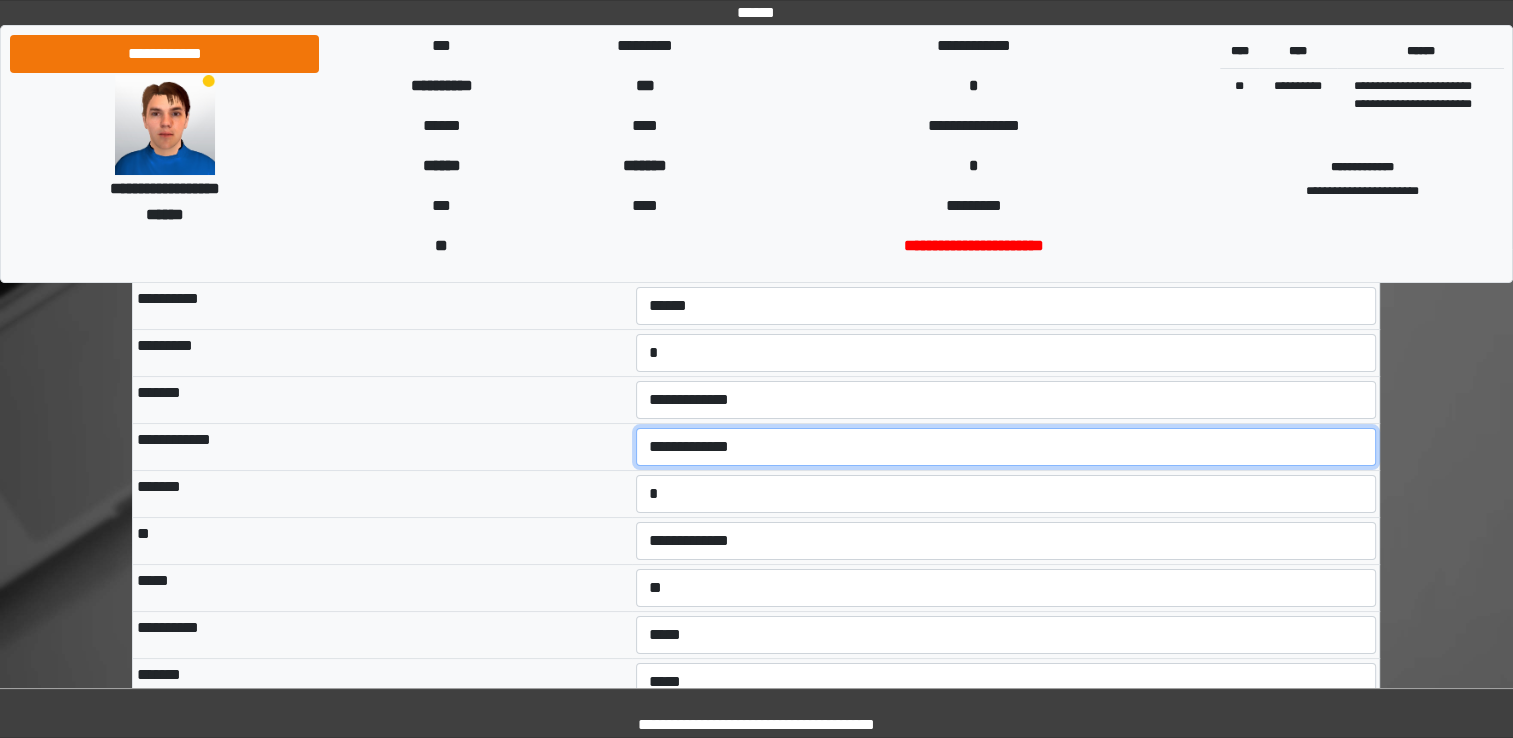 click on "**********" at bounding box center (1006, 447) 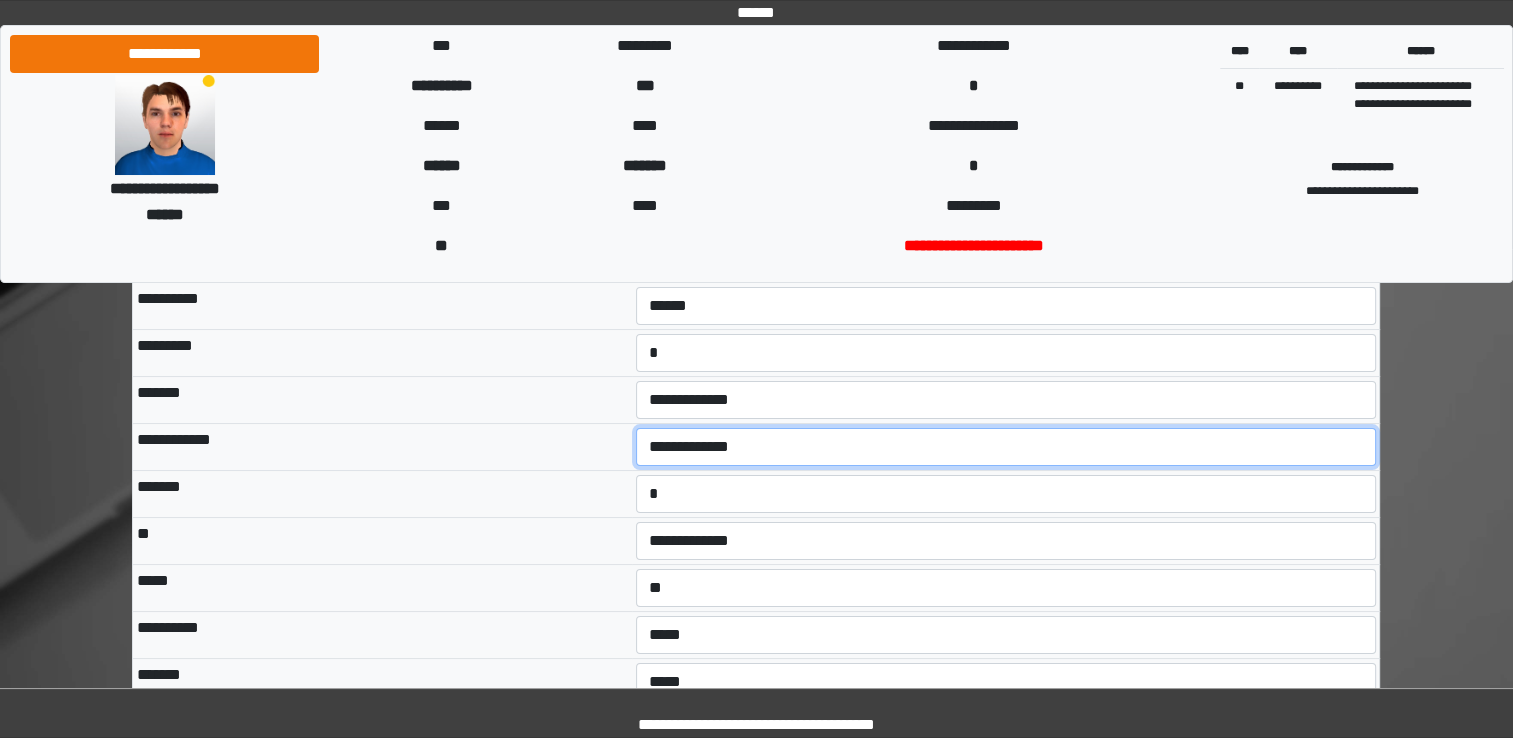 click on "**********" at bounding box center (1006, 447) 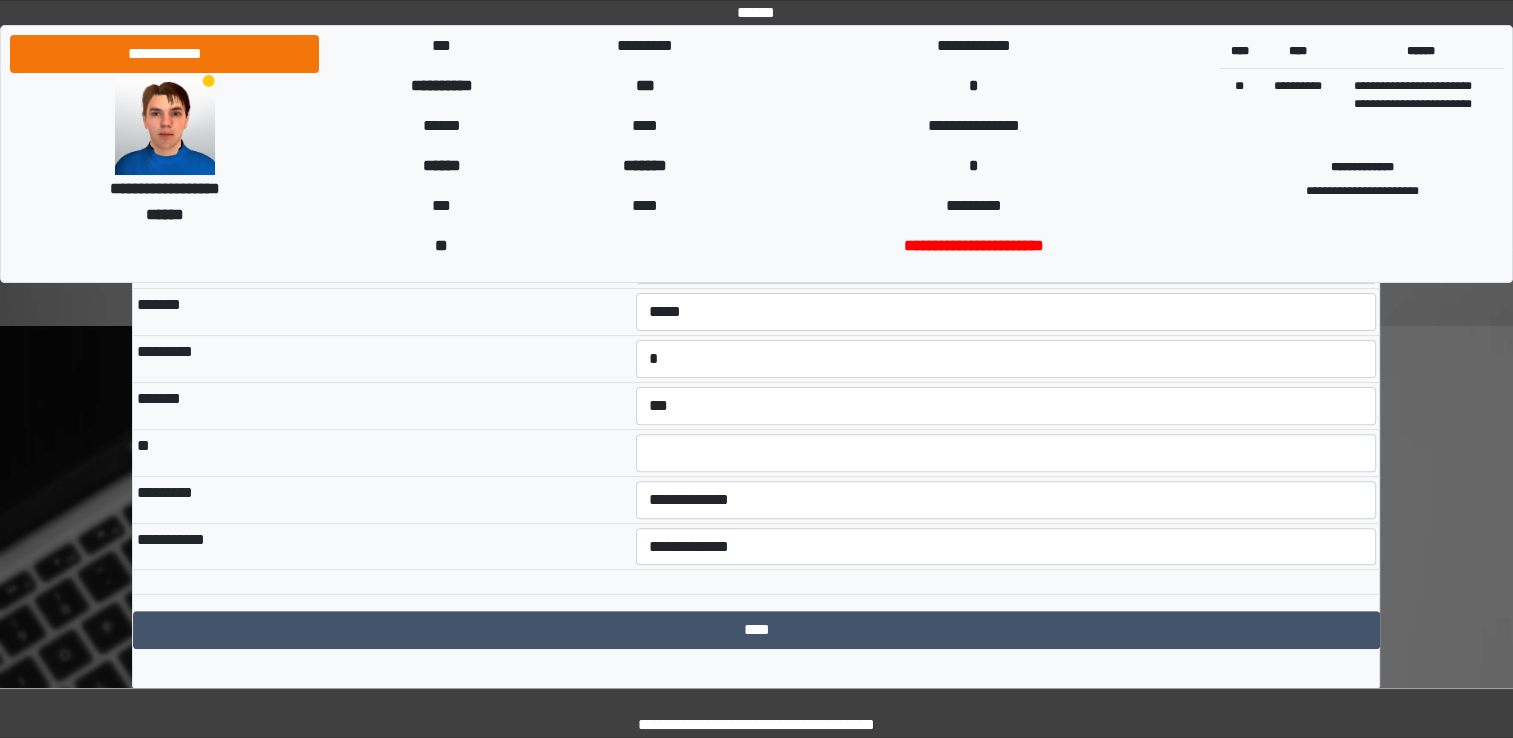 scroll, scrollTop: 541, scrollLeft: 0, axis: vertical 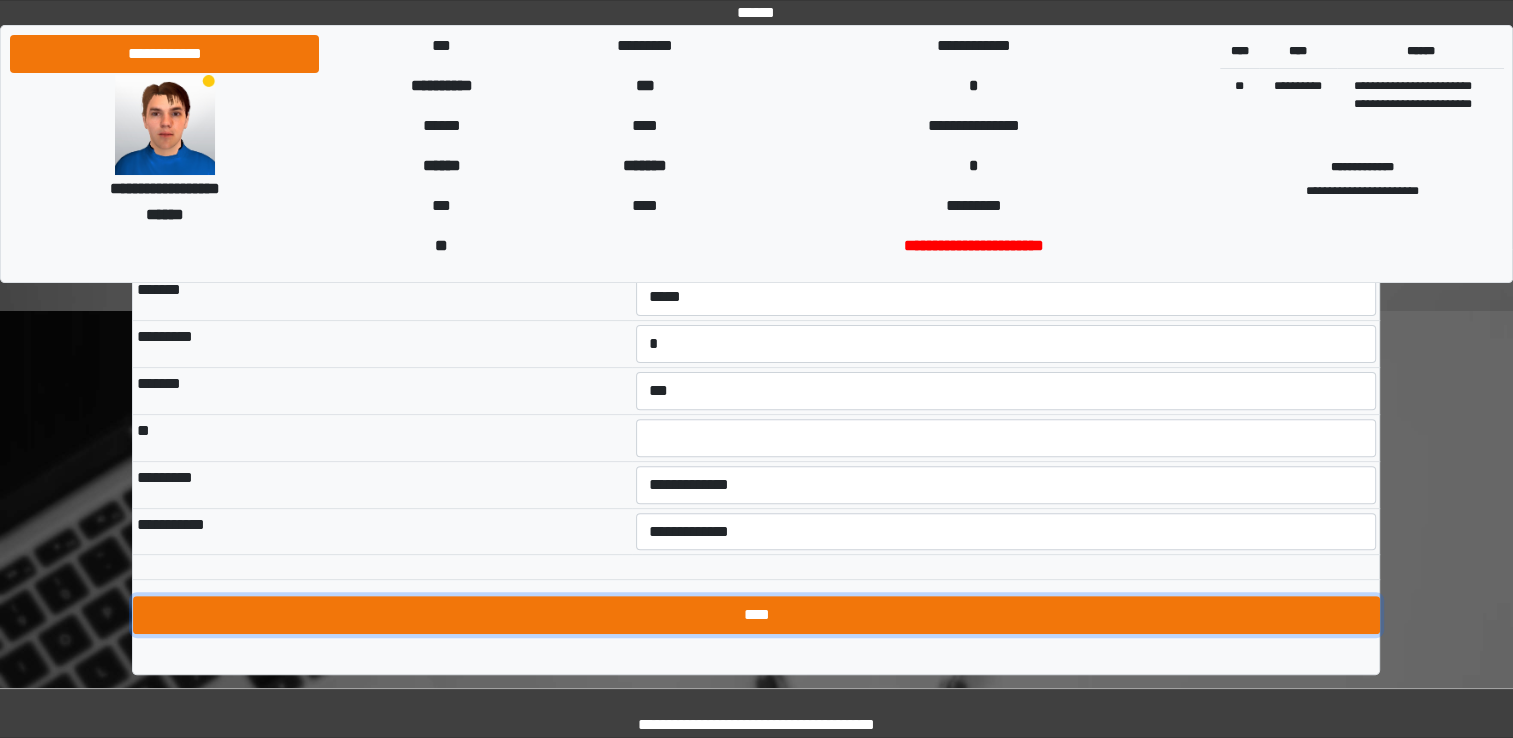 click on "****" at bounding box center [756, 615] 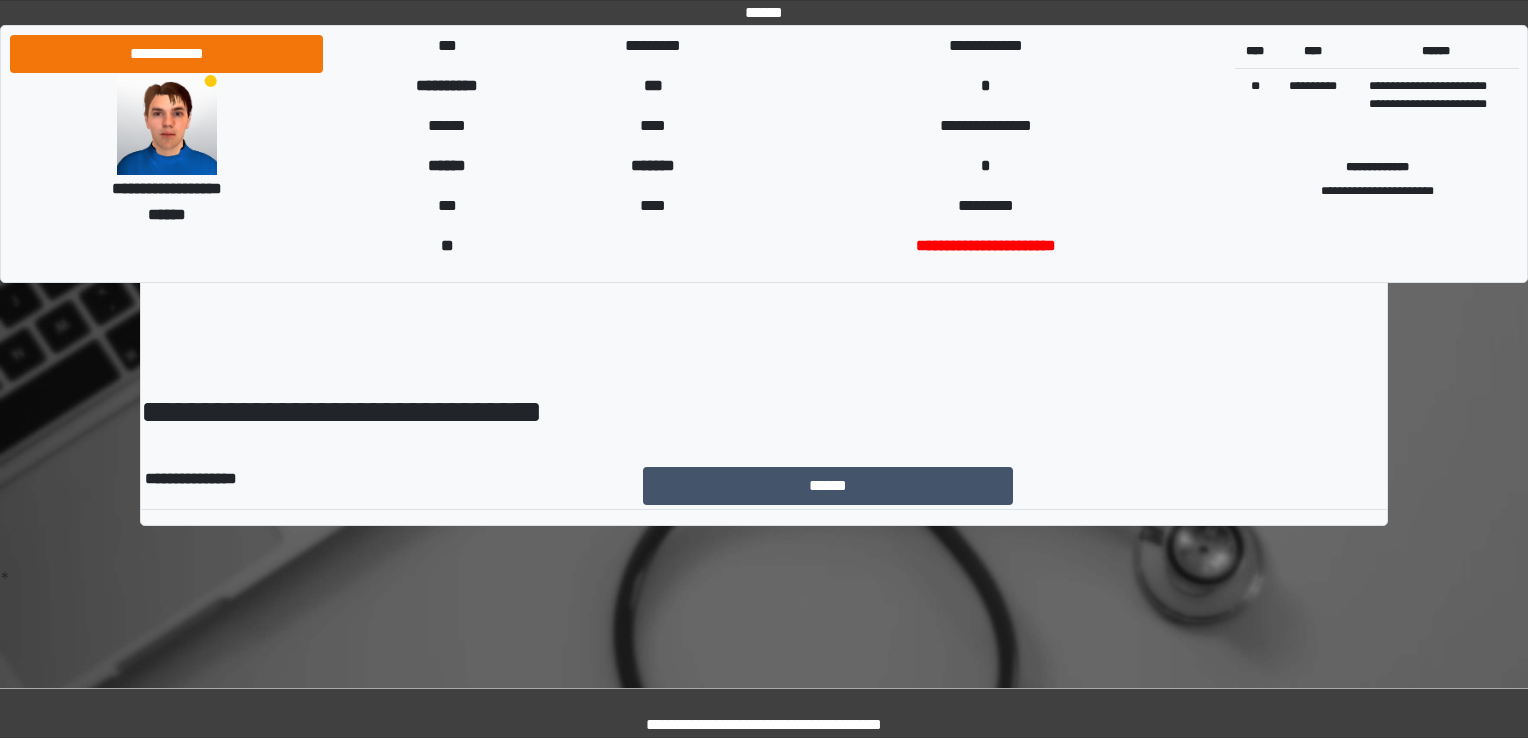 scroll, scrollTop: 0, scrollLeft: 0, axis: both 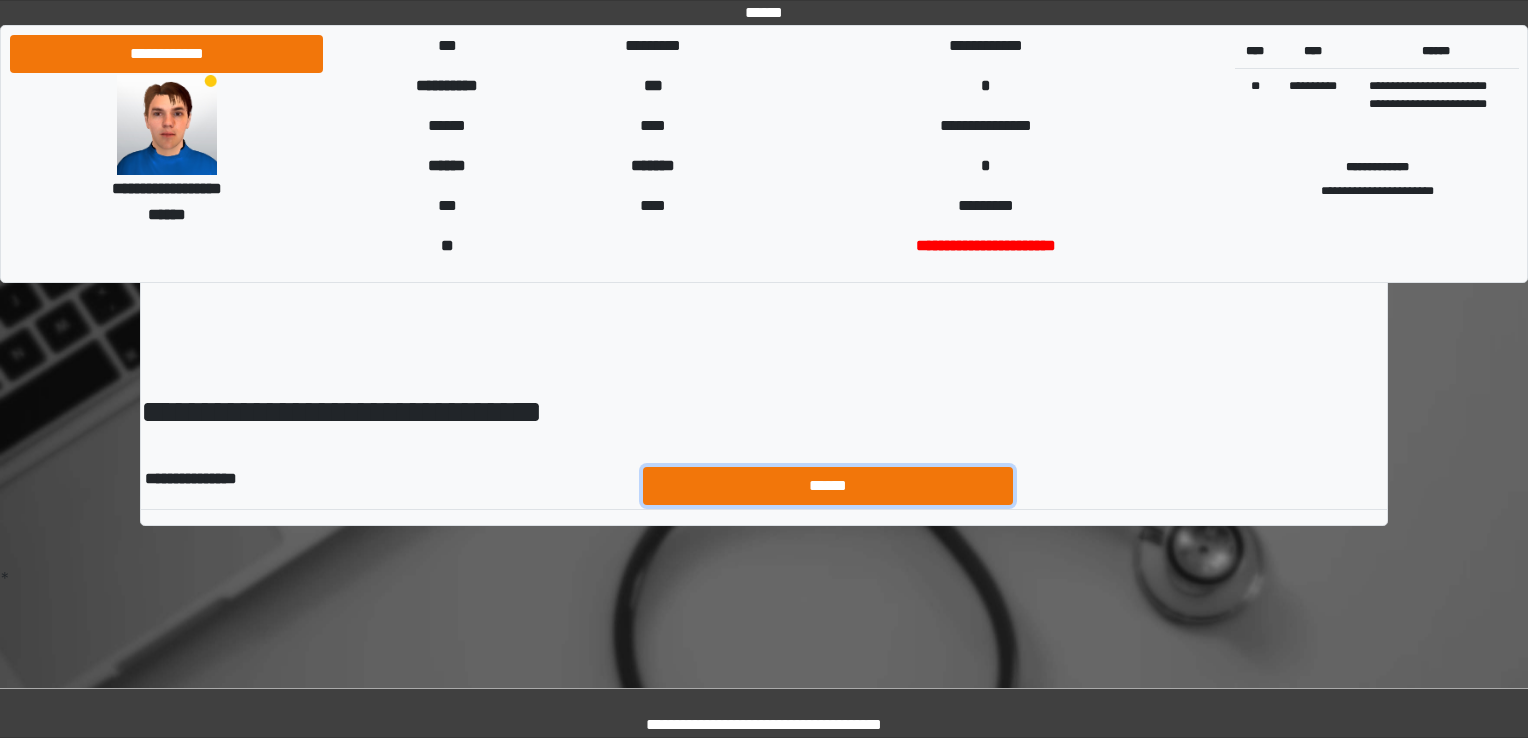click on "******" at bounding box center [828, 486] 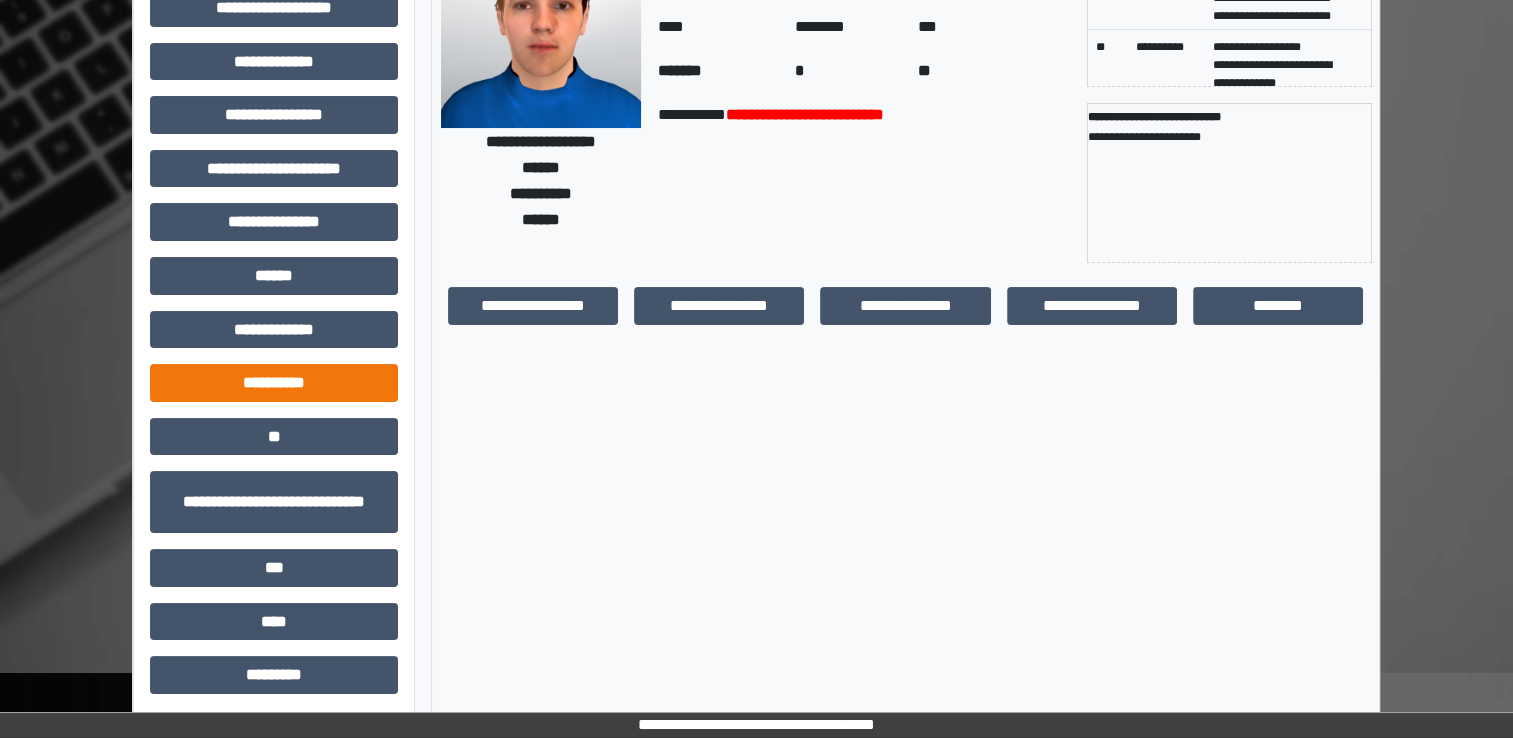 scroll, scrollTop: 184, scrollLeft: 0, axis: vertical 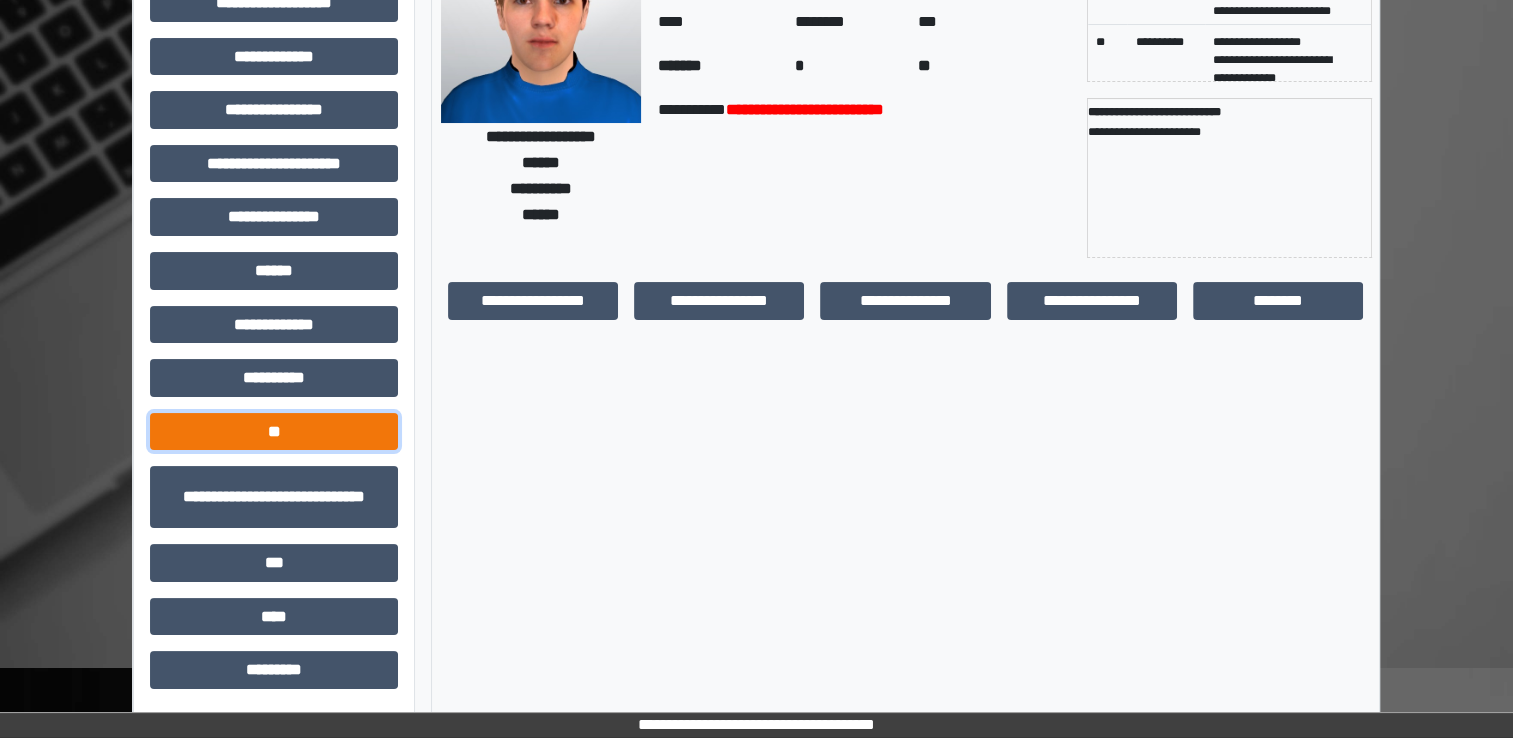 click on "**" at bounding box center (274, 432) 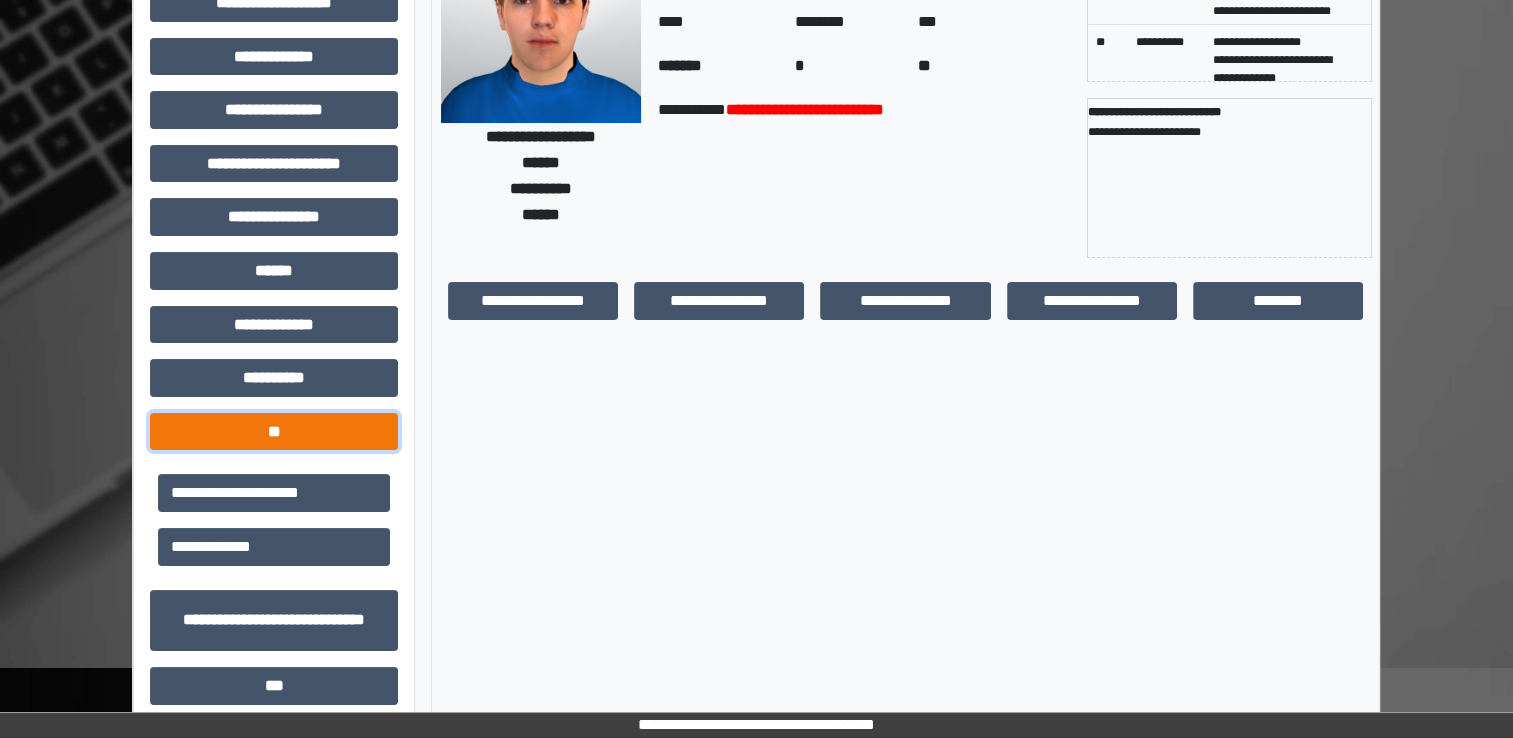 click on "**" at bounding box center (274, 432) 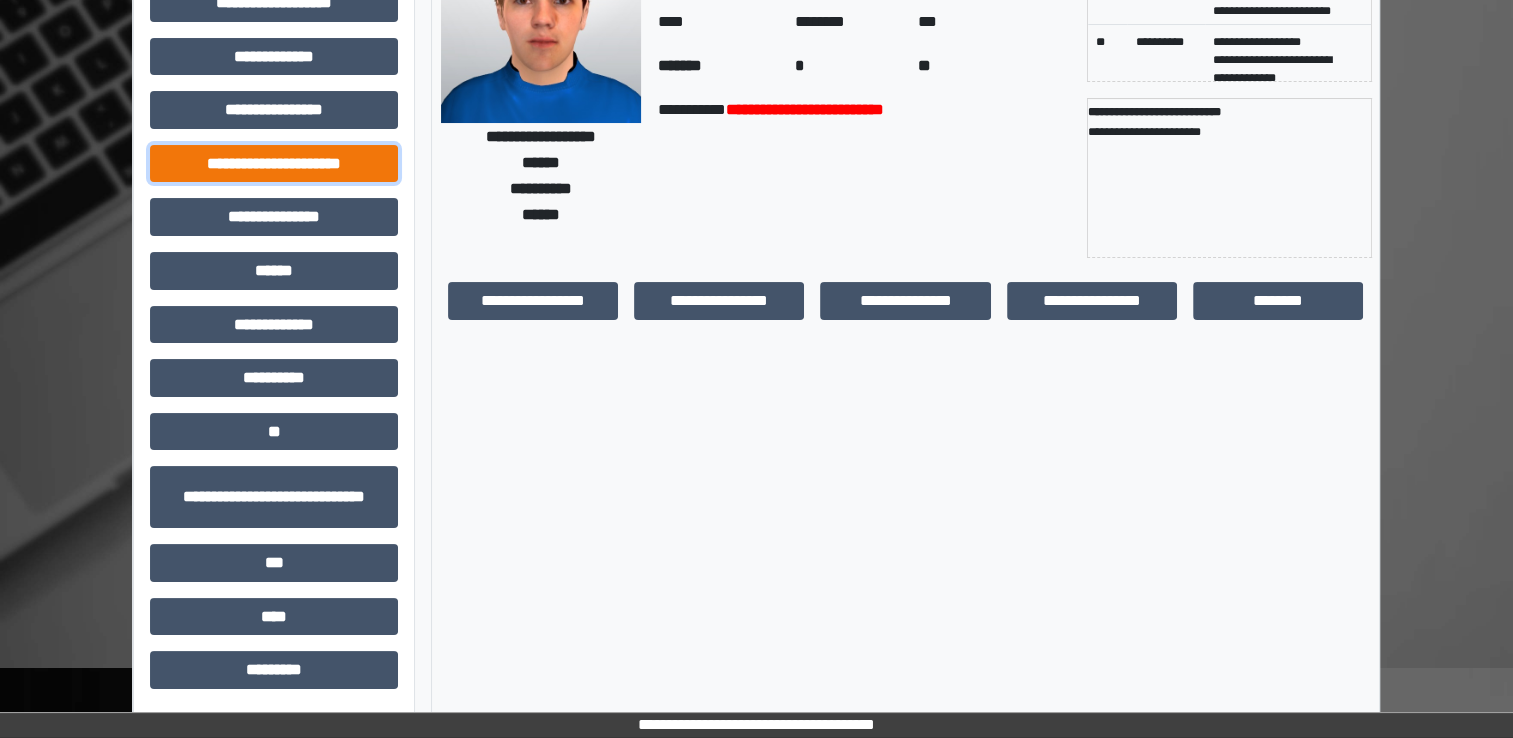 click on "**********" at bounding box center (274, 164) 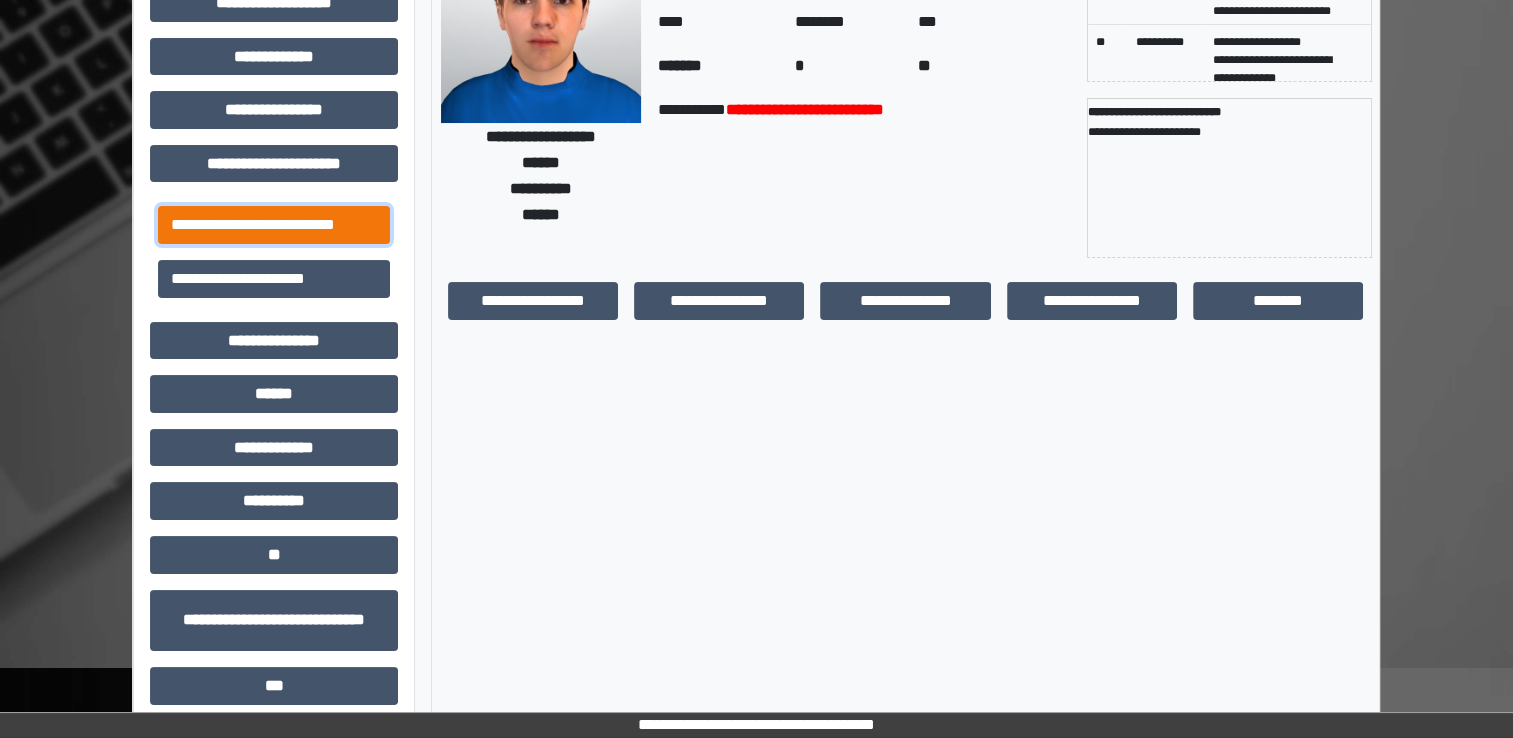 click on "**********" at bounding box center [274, 225] 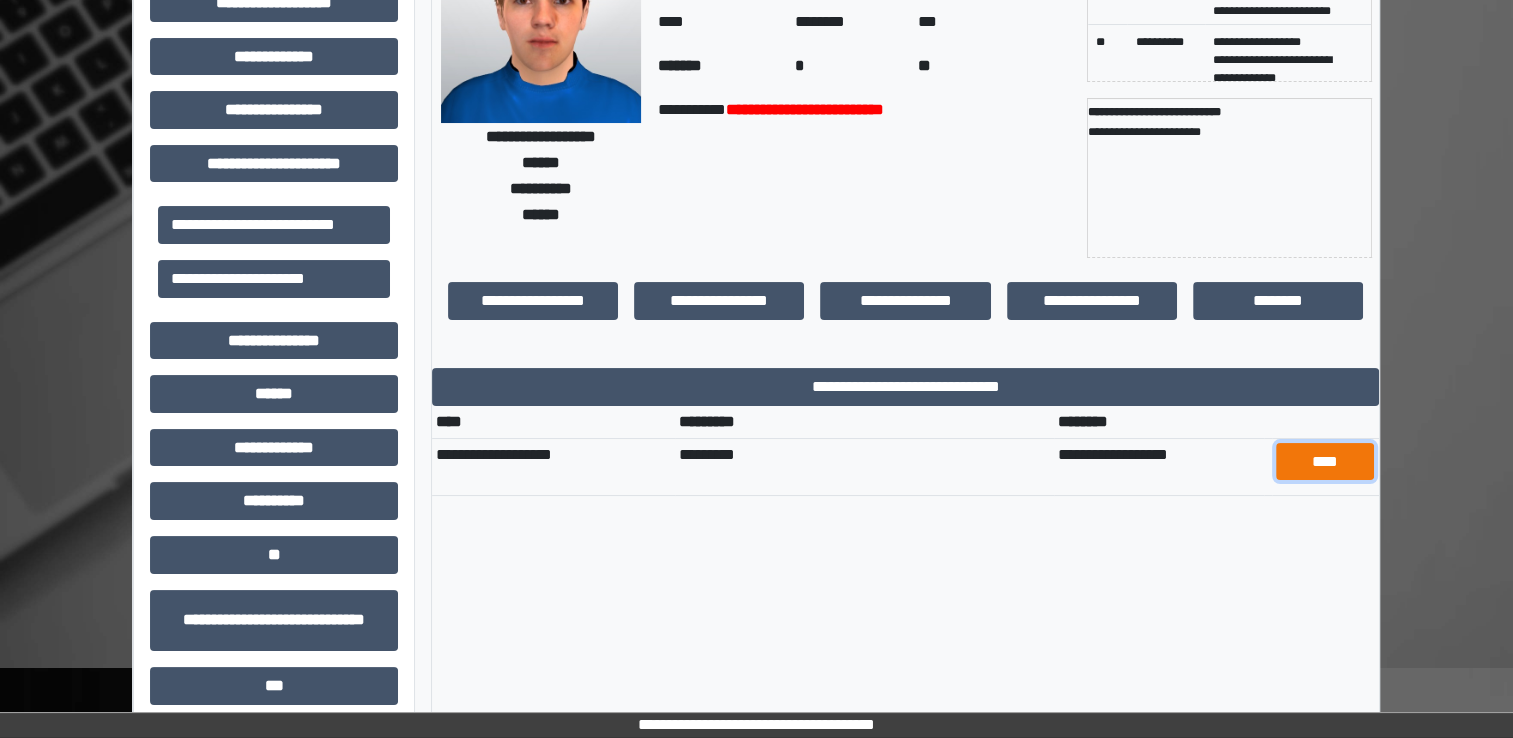 click on "****" at bounding box center [1325, 462] 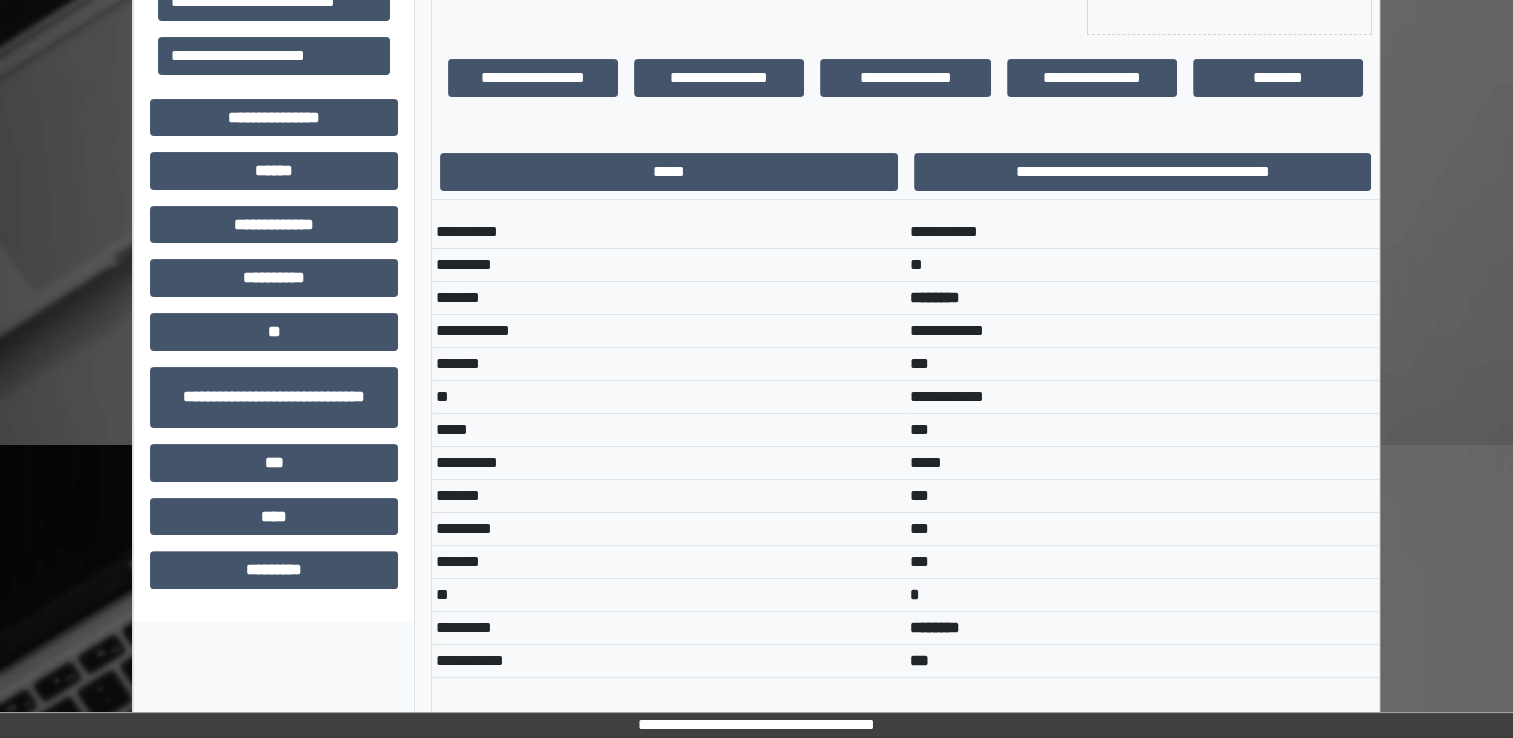 scroll, scrollTop: 0, scrollLeft: 0, axis: both 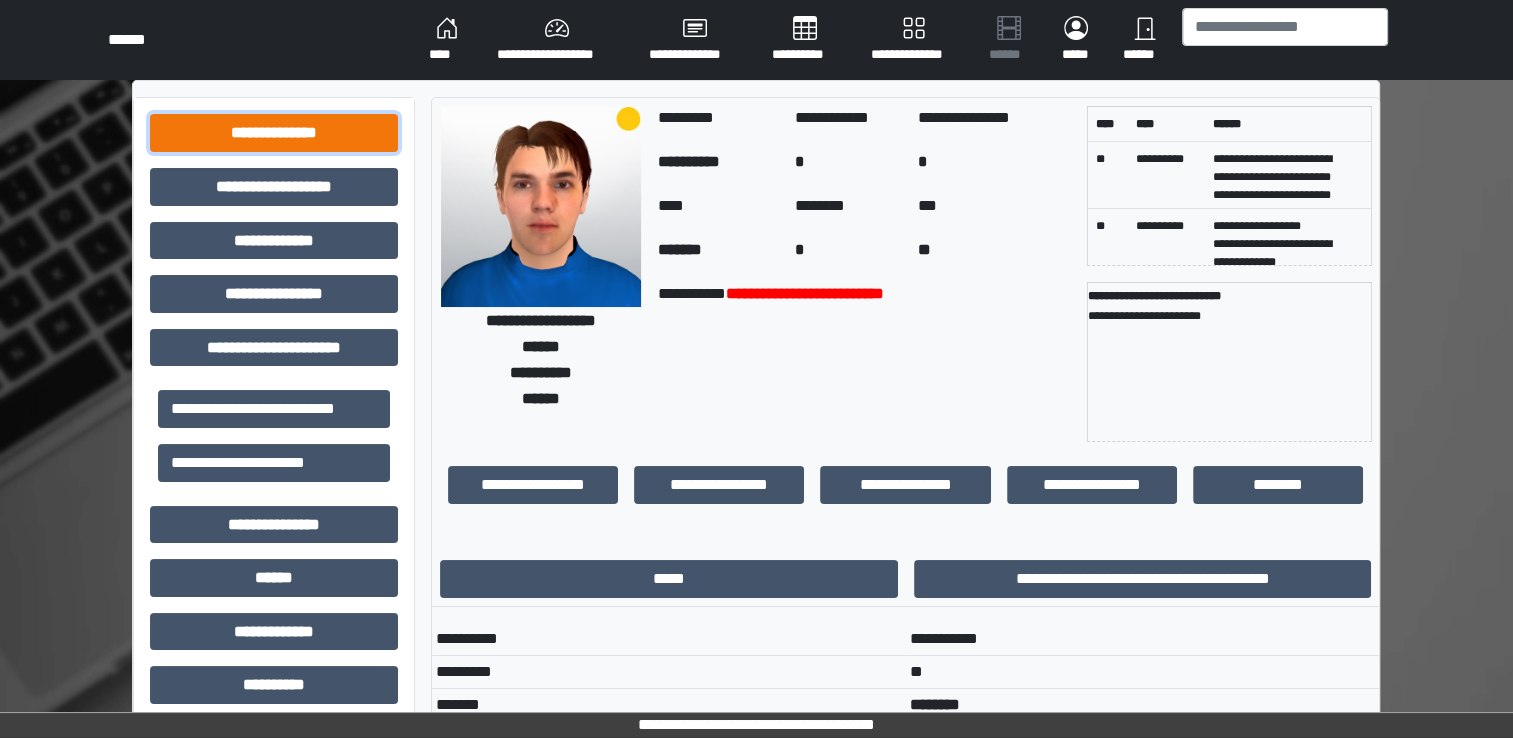 click on "**********" at bounding box center [274, 133] 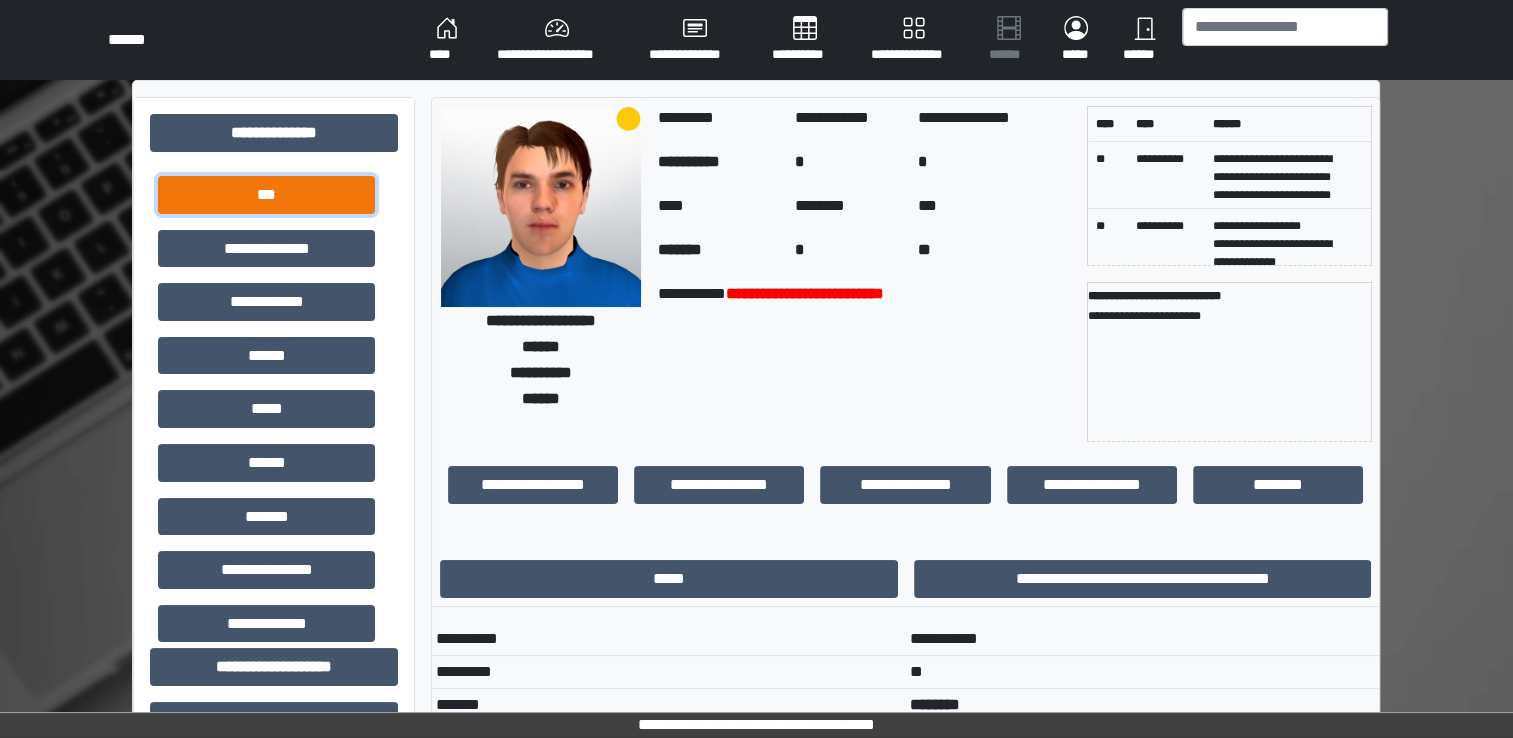 click on "***" at bounding box center [266, 195] 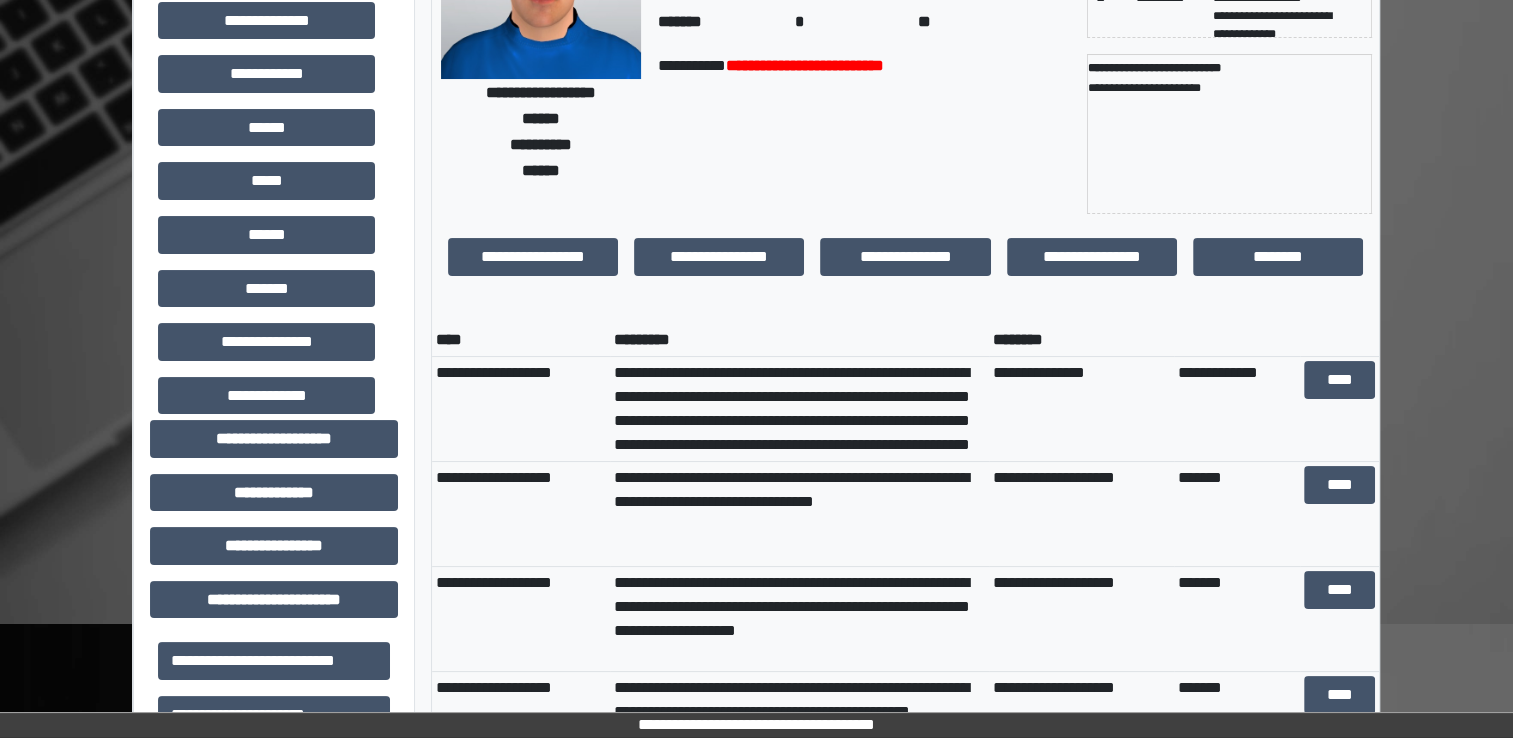 scroll, scrollTop: 231, scrollLeft: 0, axis: vertical 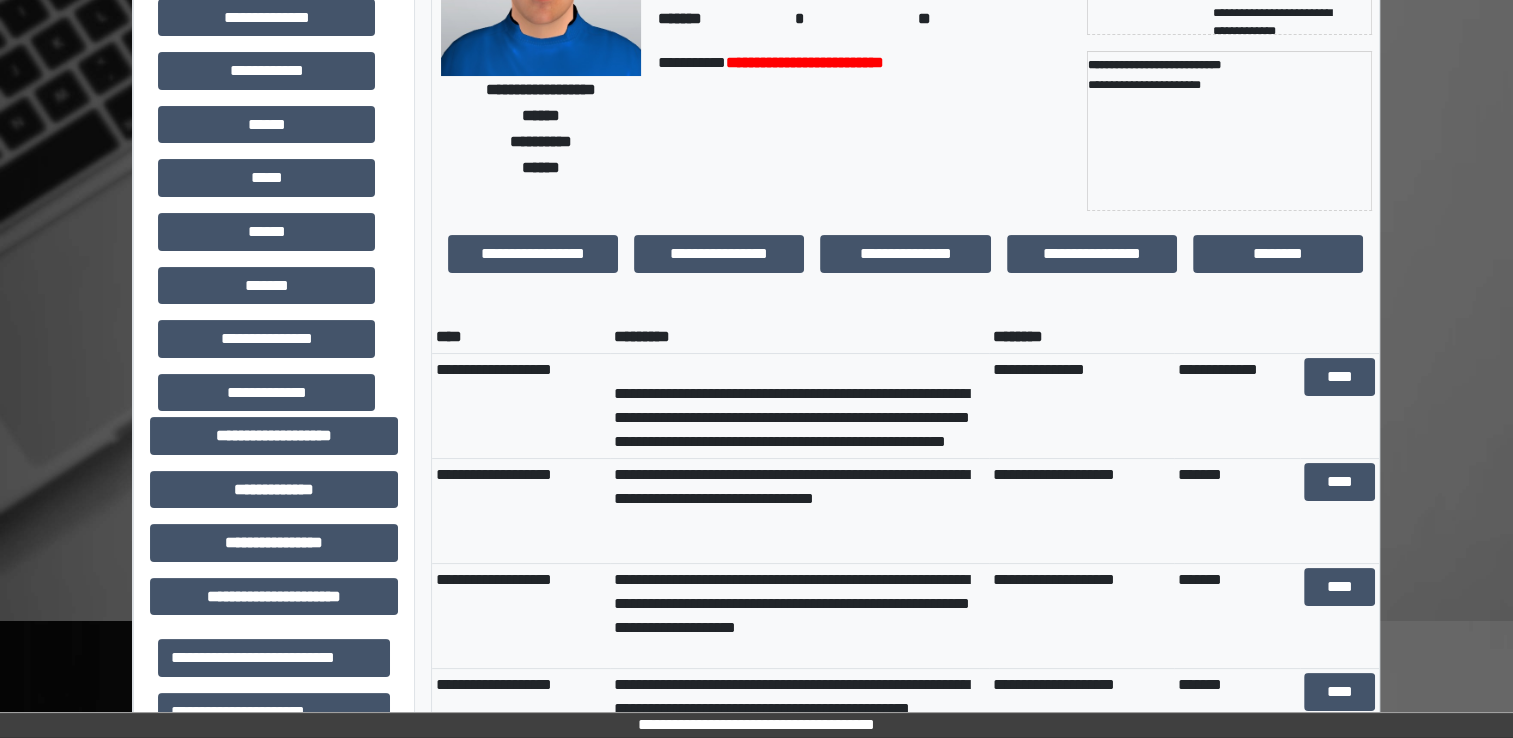 click on "**********" at bounding box center [799, 511] 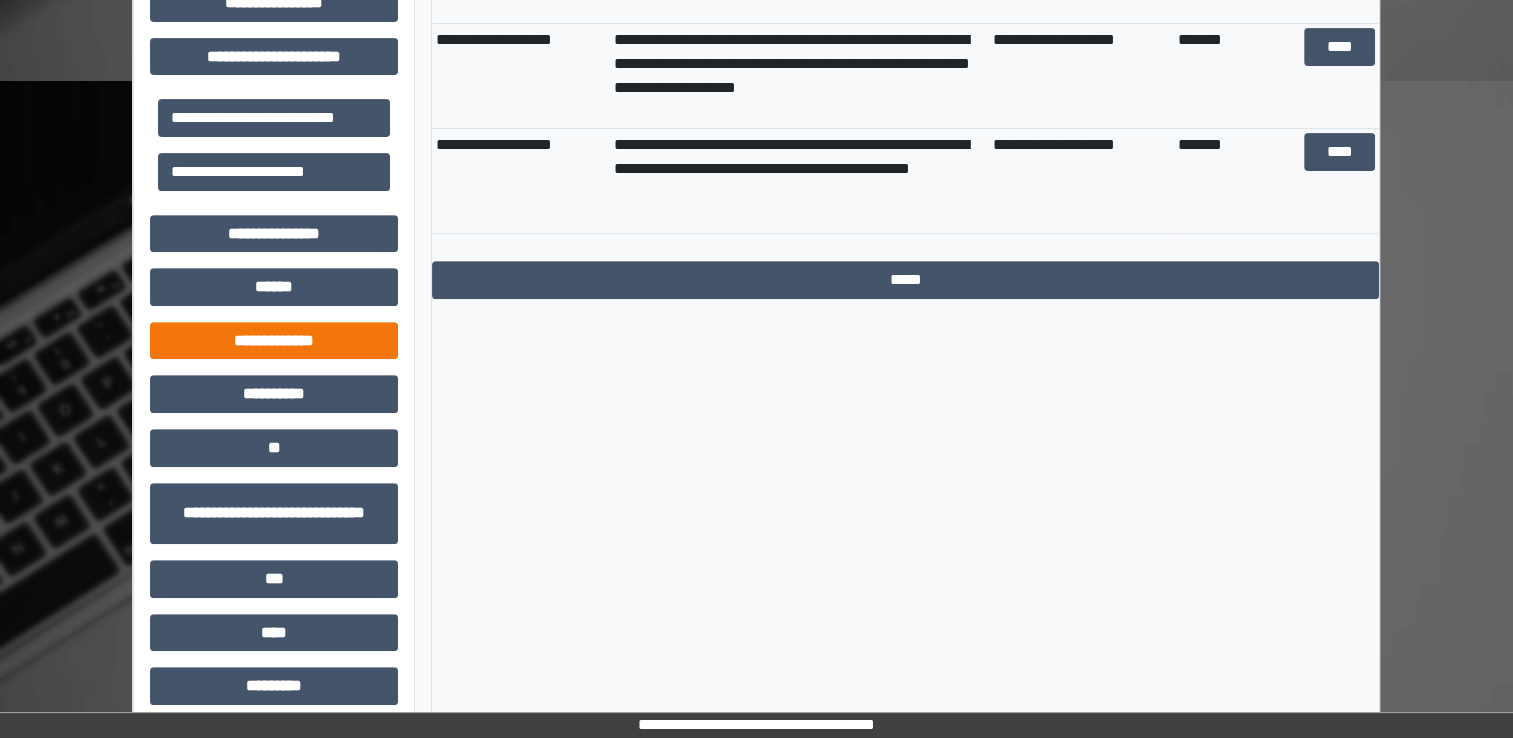 scroll, scrollTop: 780, scrollLeft: 0, axis: vertical 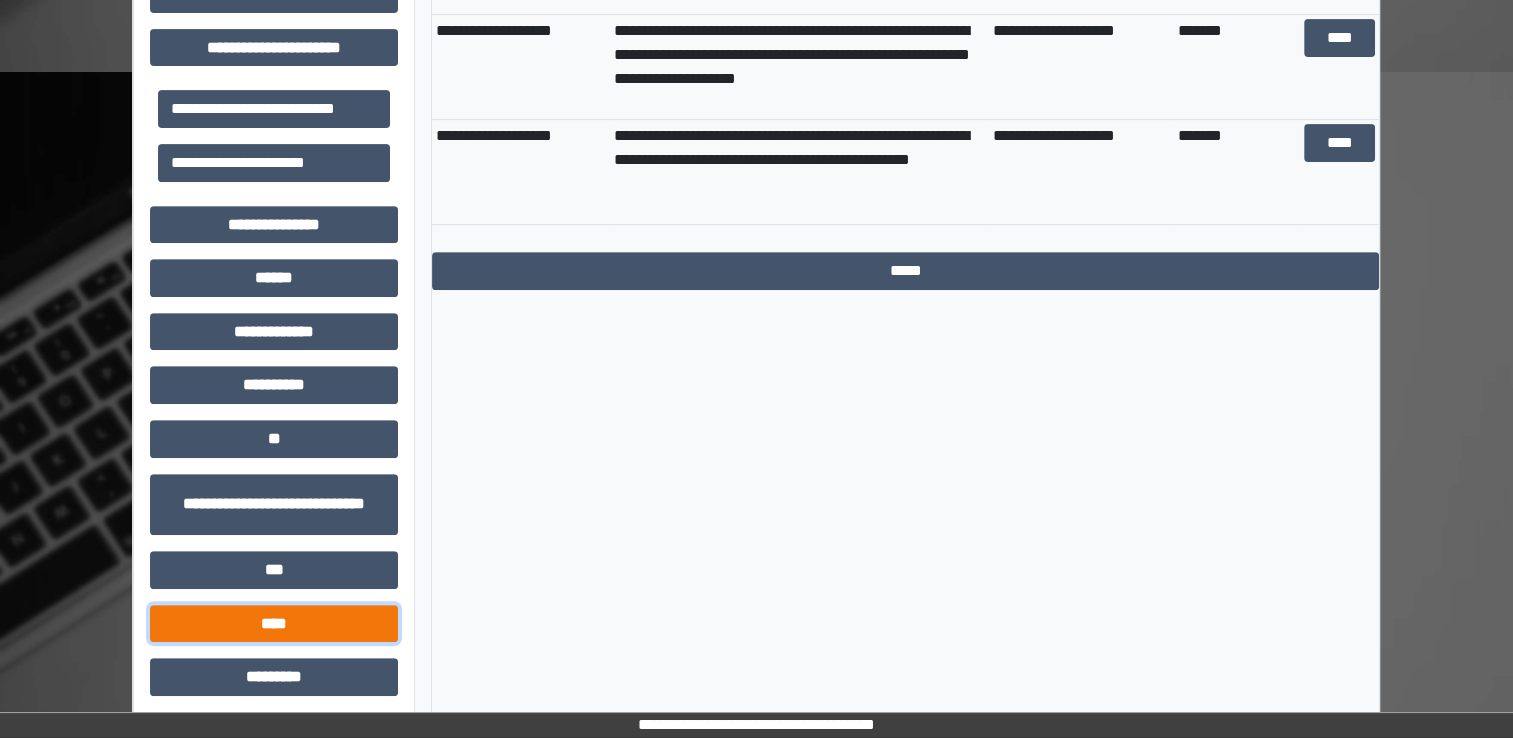 click on "****" at bounding box center [274, 624] 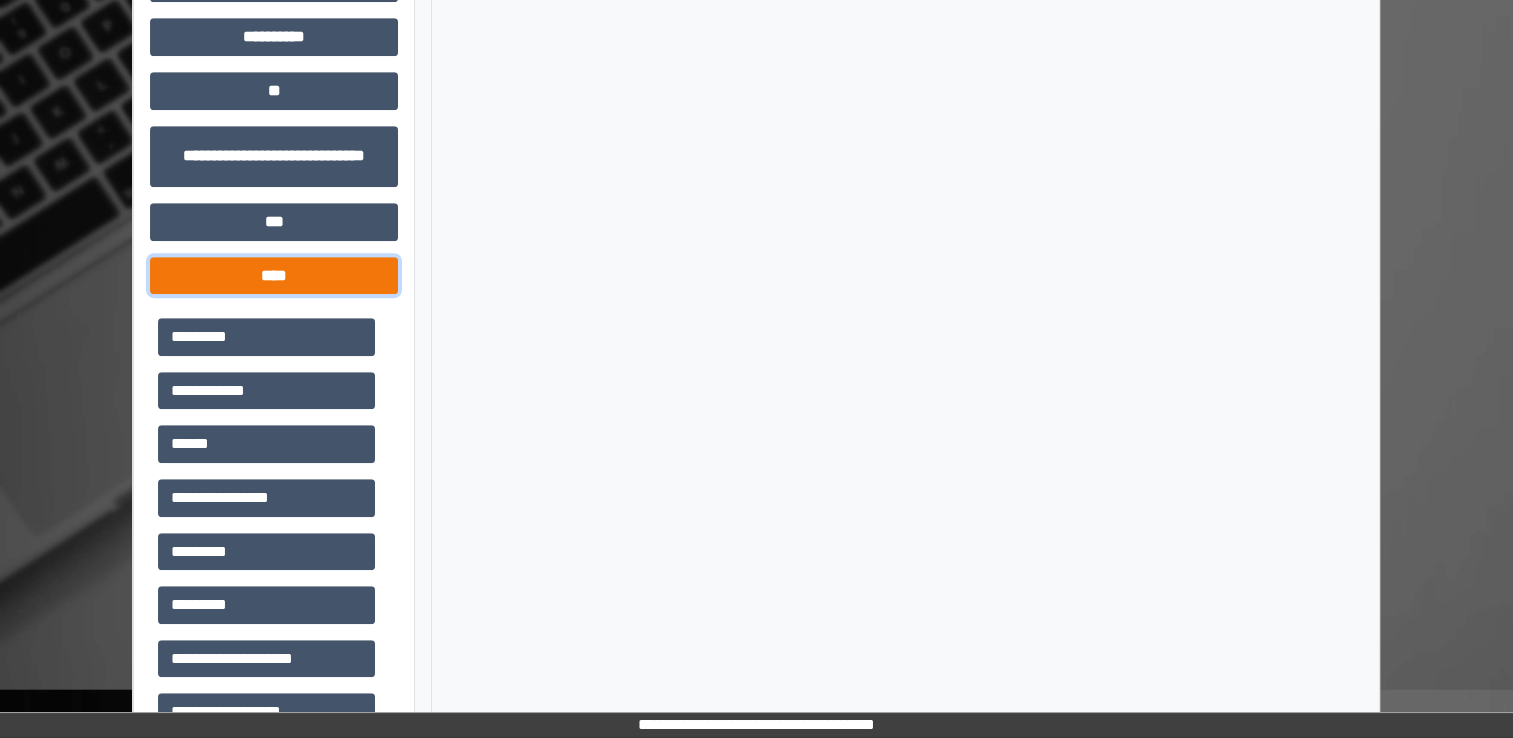 scroll, scrollTop: 1128, scrollLeft: 0, axis: vertical 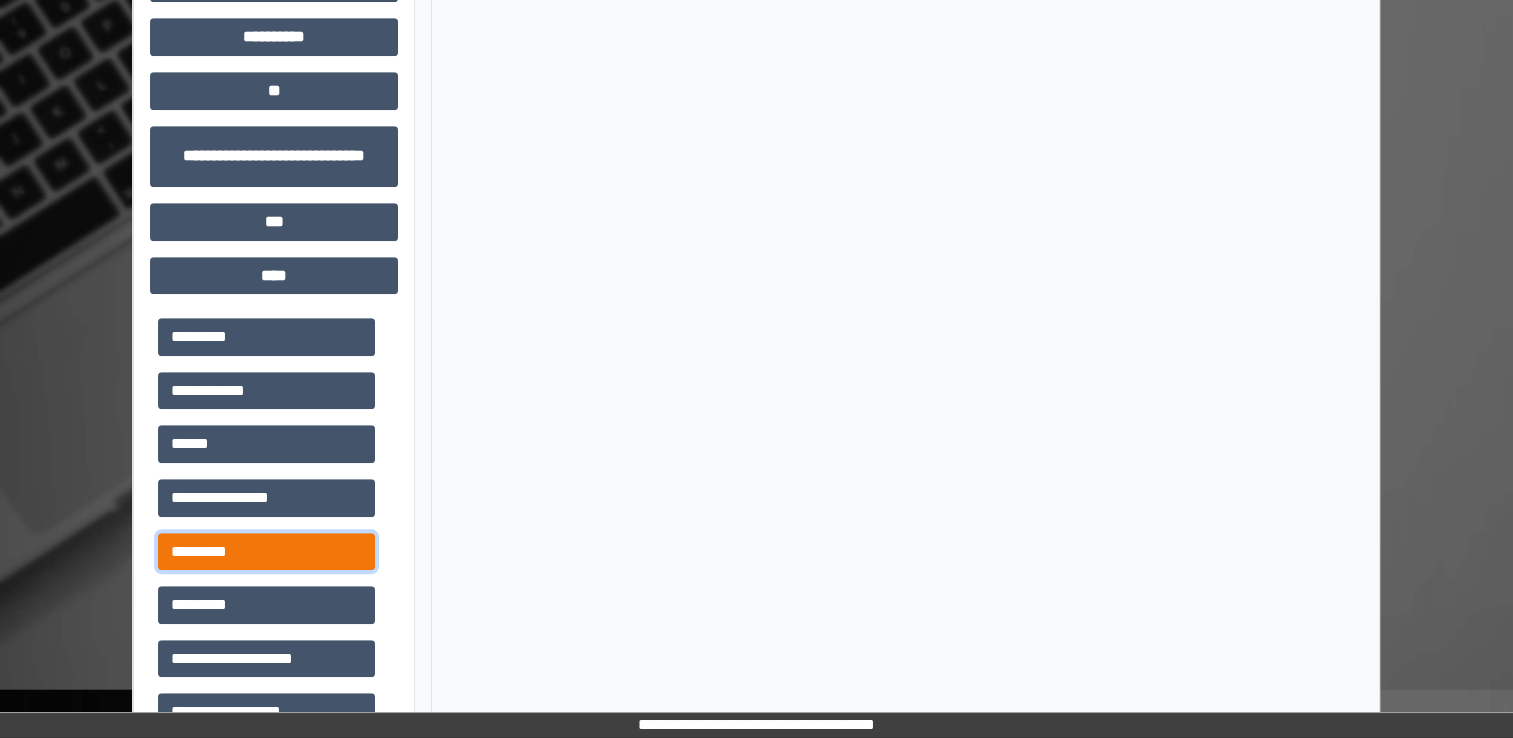 click on "*********" at bounding box center [266, 552] 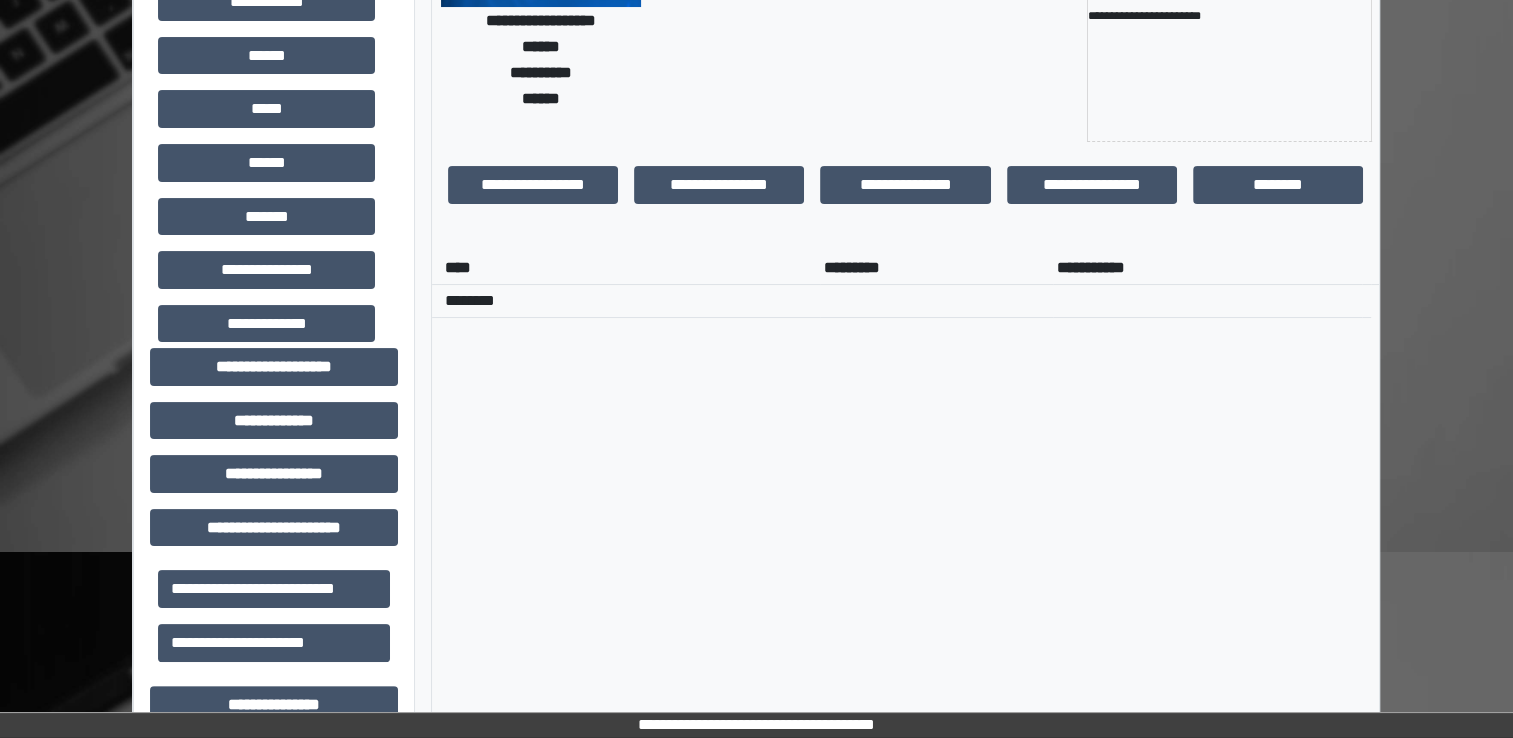 scroll, scrollTop: 0, scrollLeft: 0, axis: both 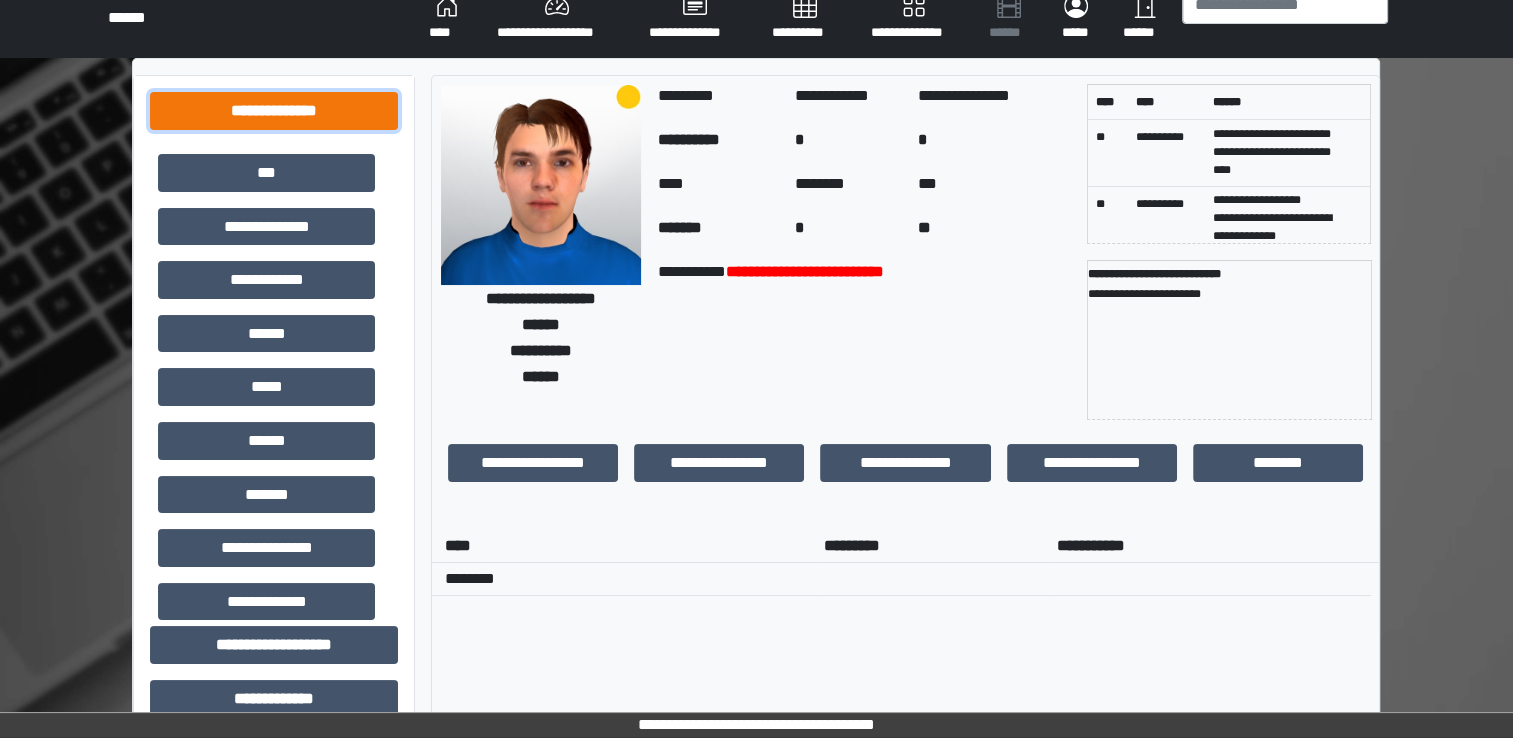 click on "**********" at bounding box center (274, 111) 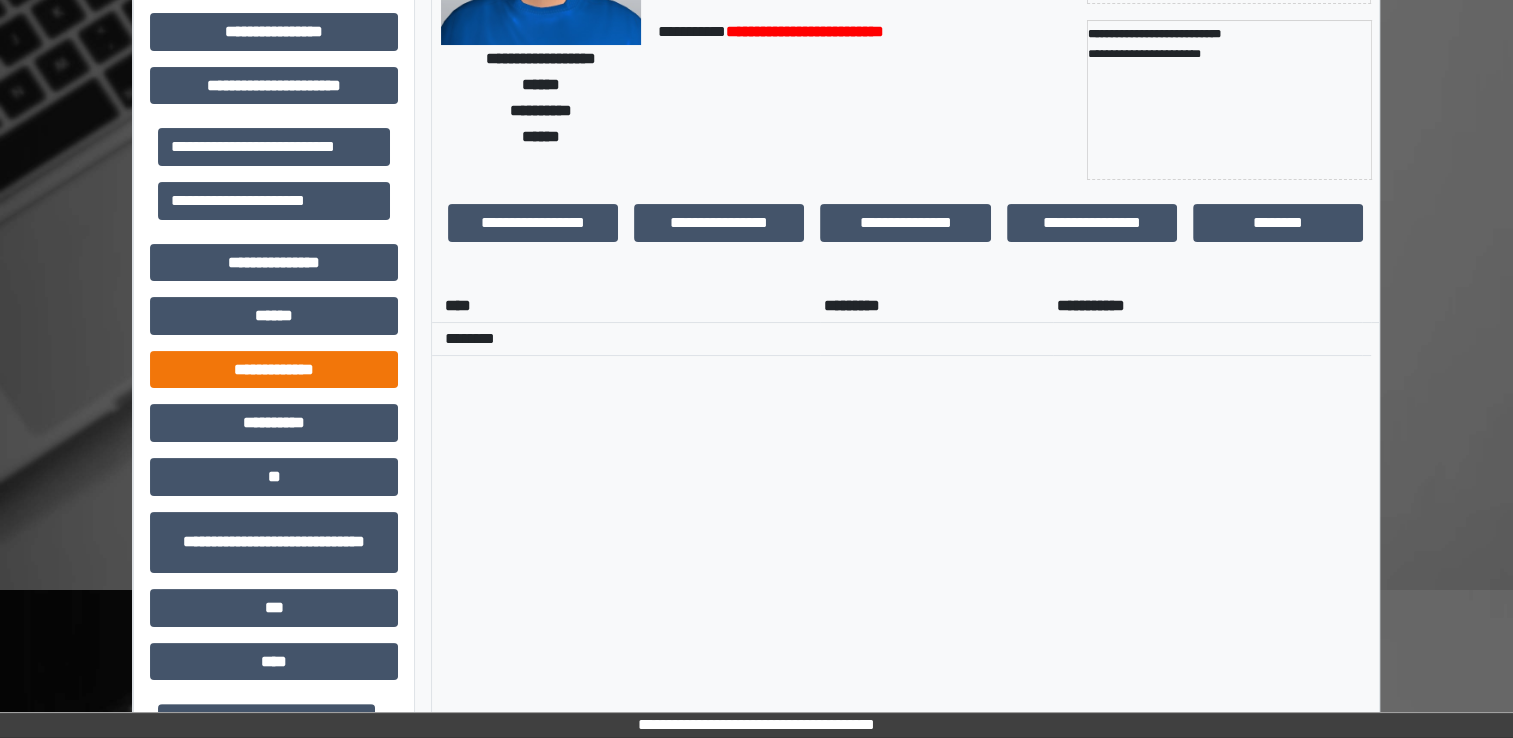 scroll, scrollTop: 270, scrollLeft: 0, axis: vertical 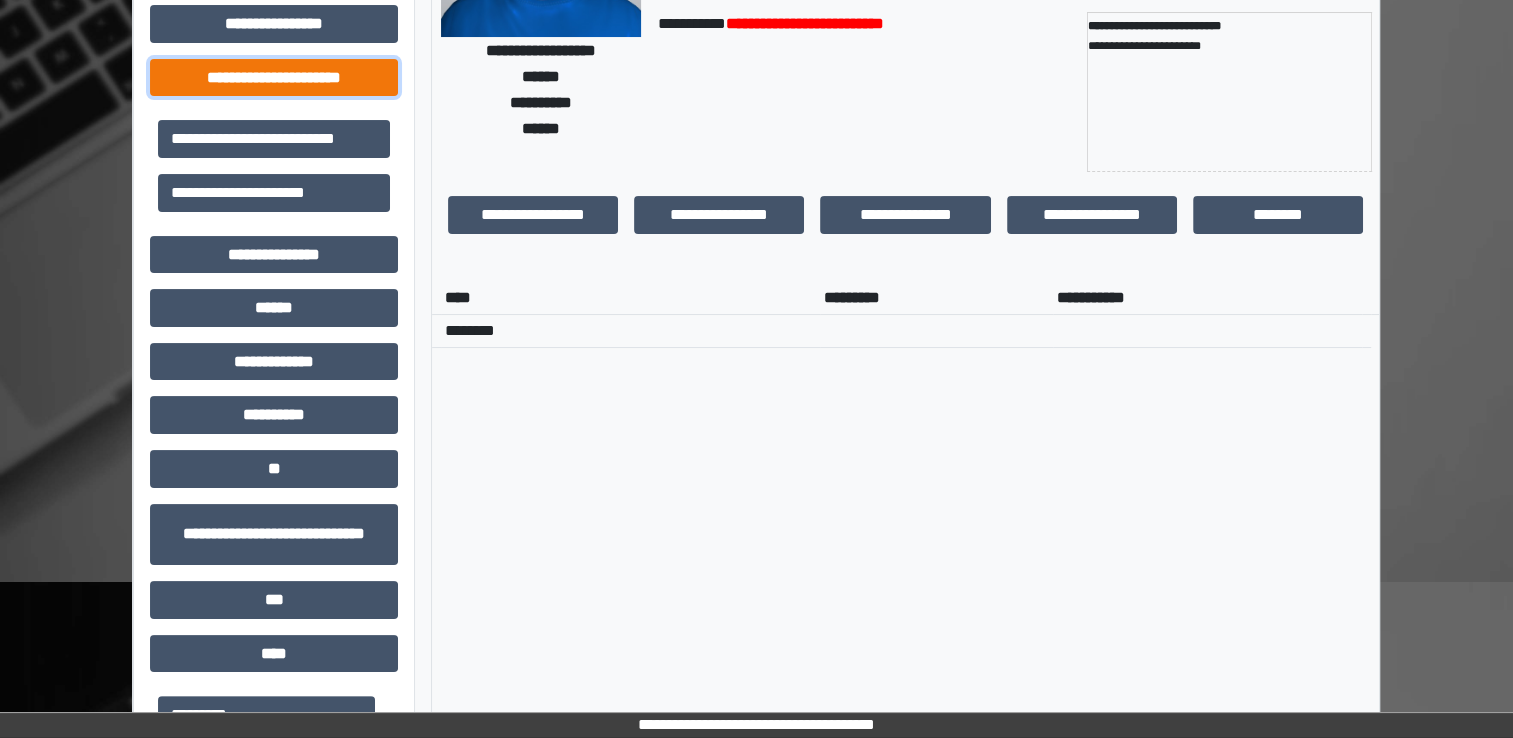 click on "**********" at bounding box center [274, 78] 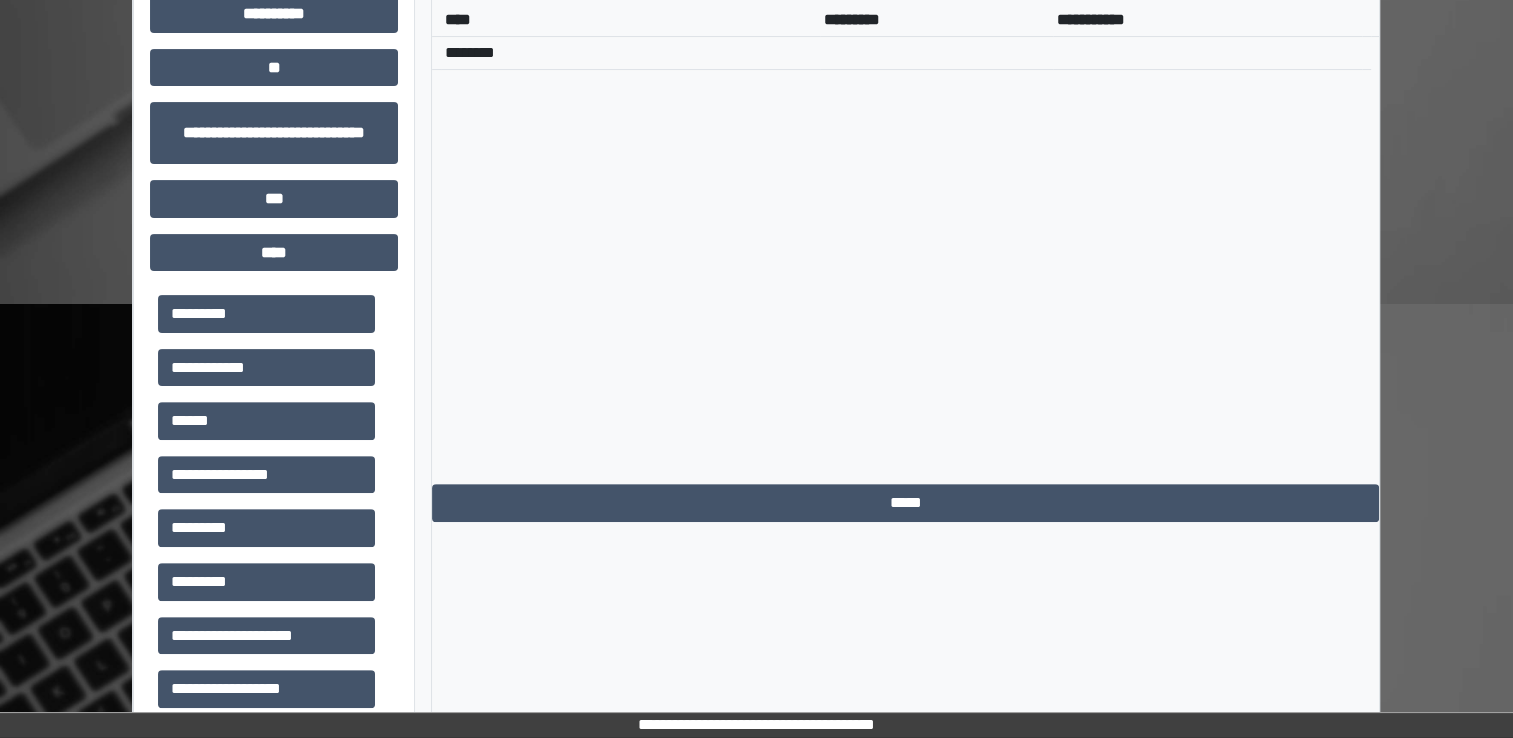 scroll, scrollTop: 664, scrollLeft: 0, axis: vertical 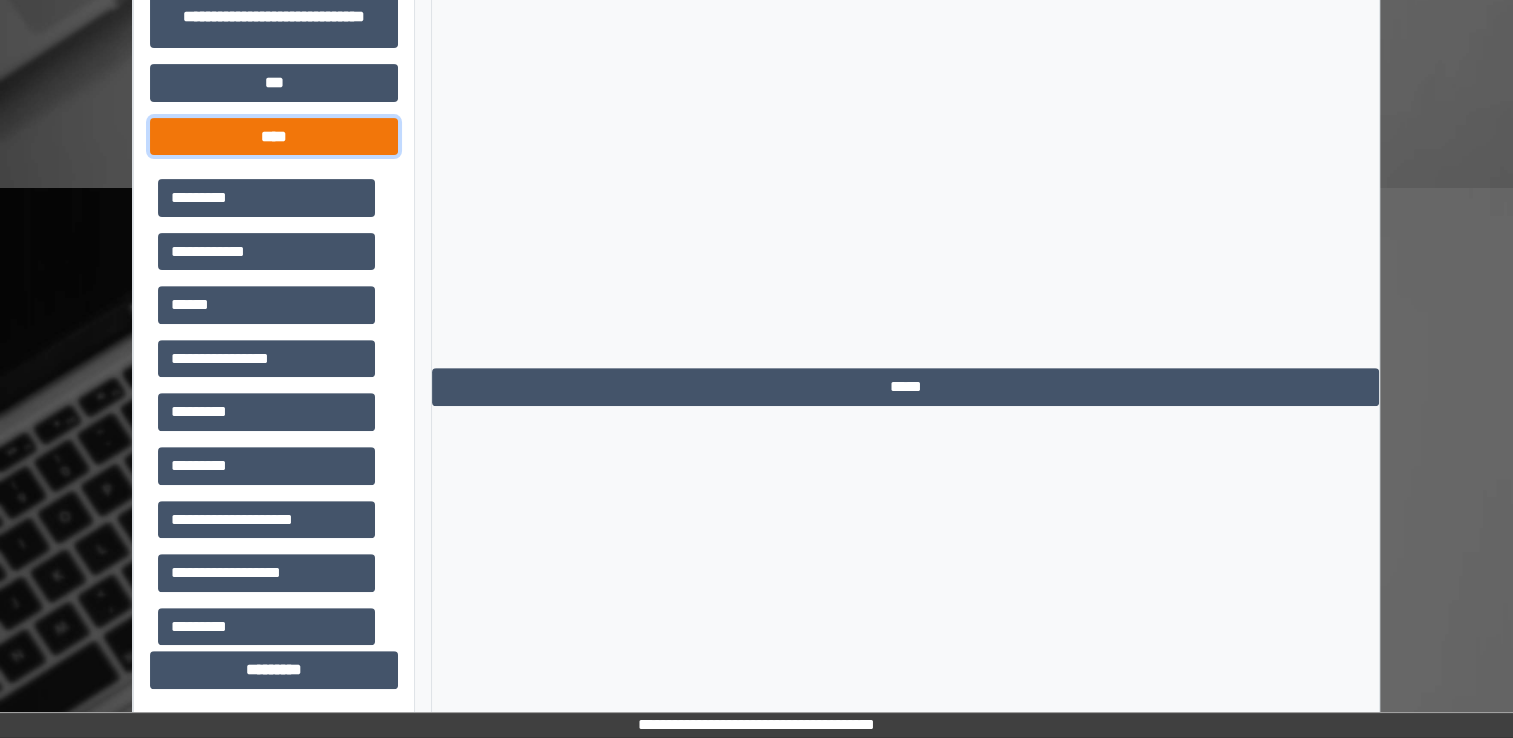 click on "****" at bounding box center [274, 137] 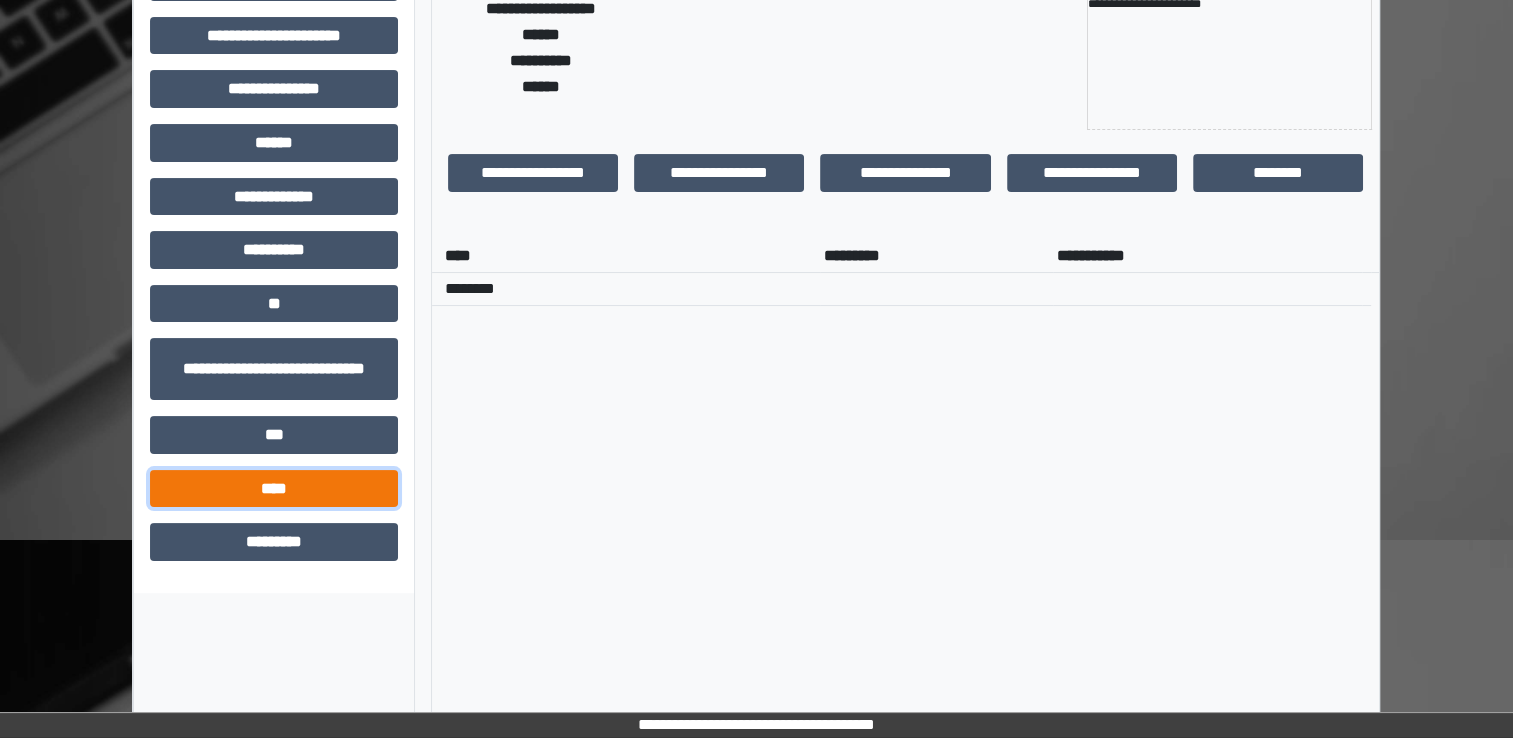 scroll, scrollTop: 301, scrollLeft: 0, axis: vertical 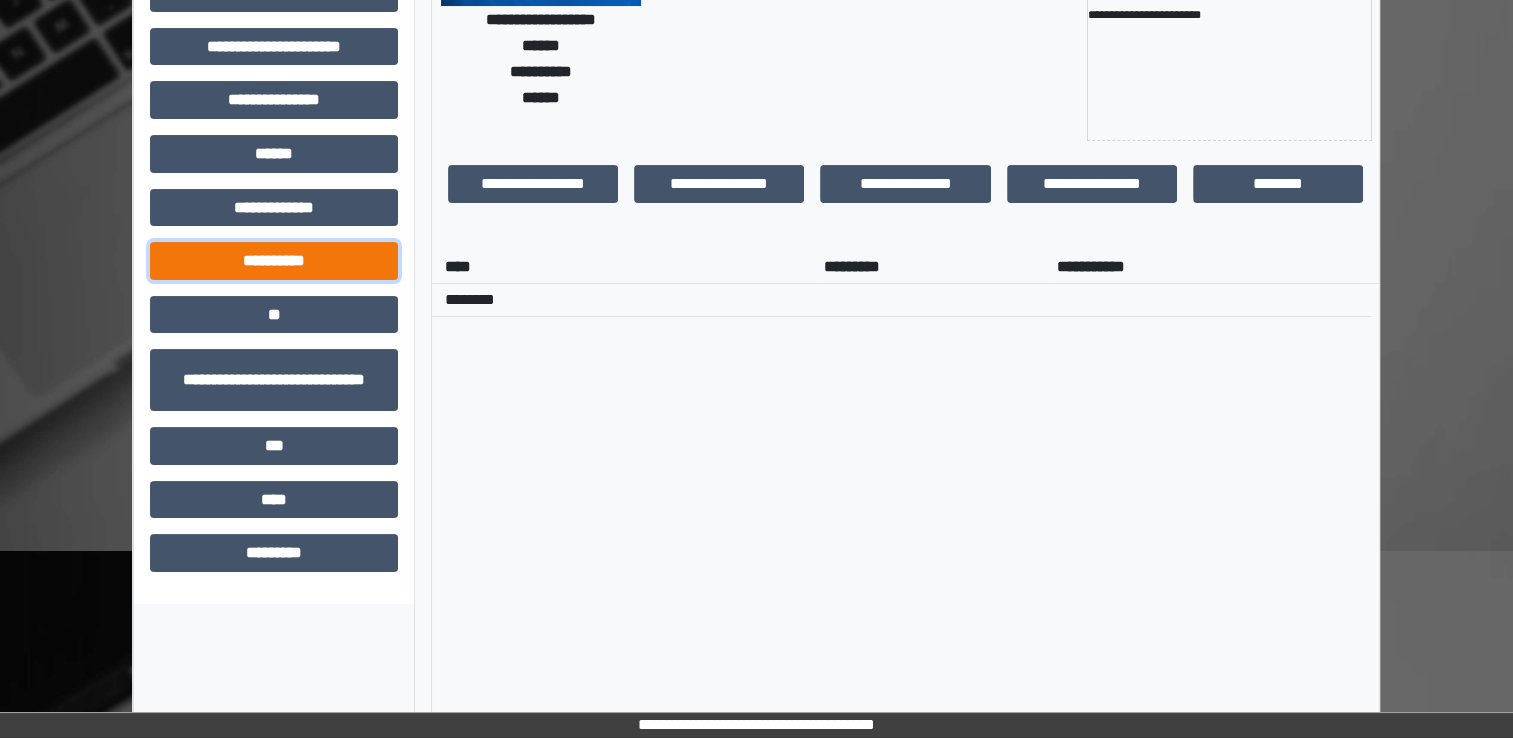 click on "**********" at bounding box center (274, 261) 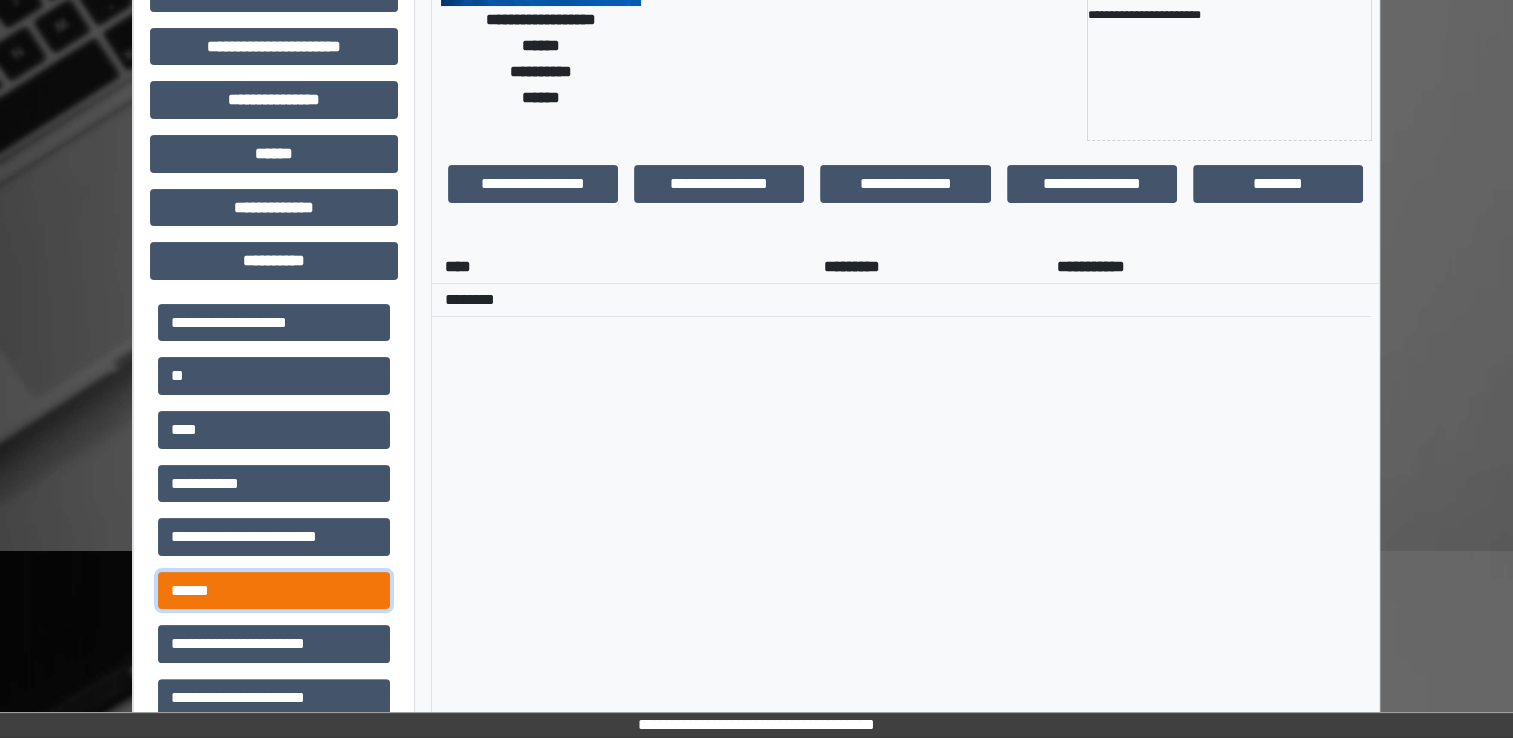 click on "******" at bounding box center [274, 591] 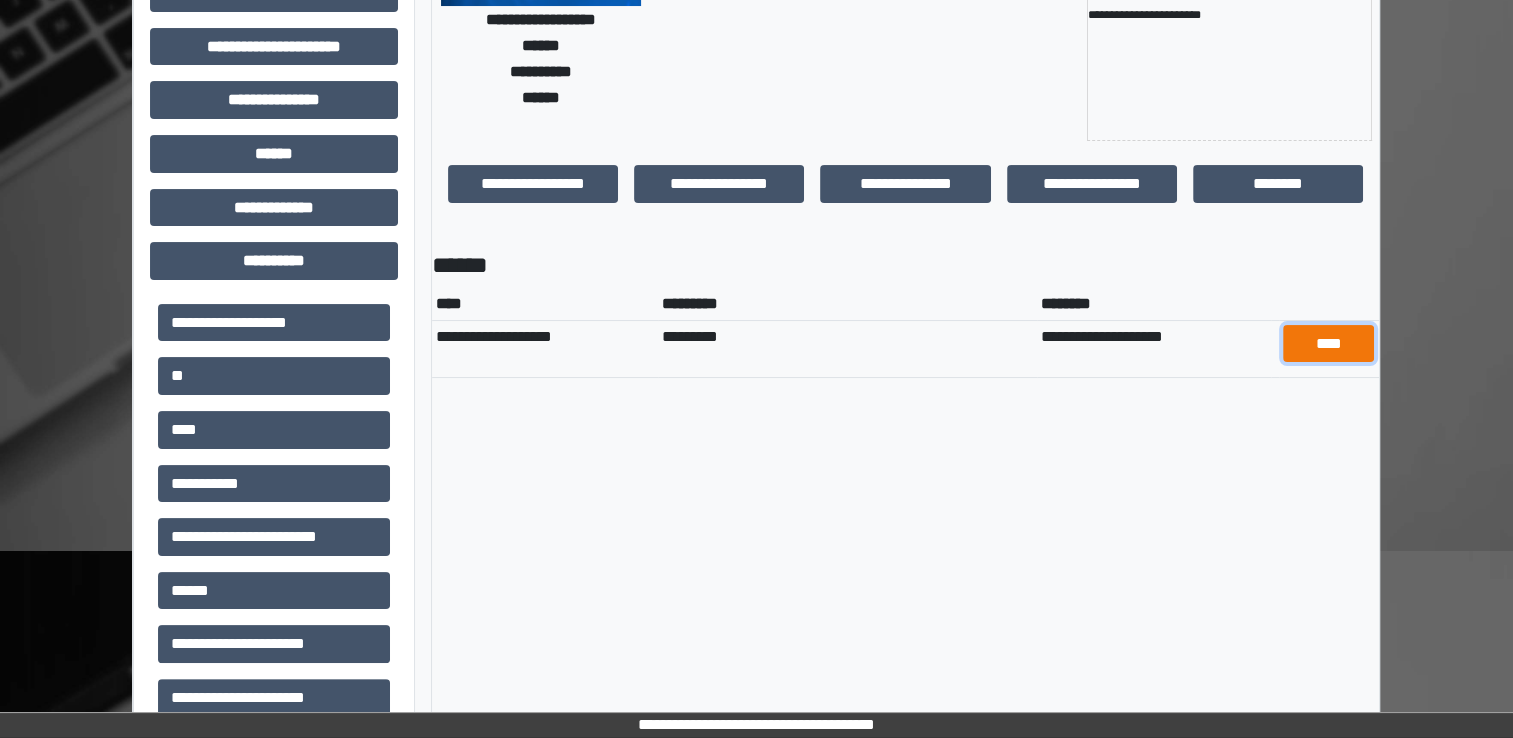 click on "****" at bounding box center [1328, 344] 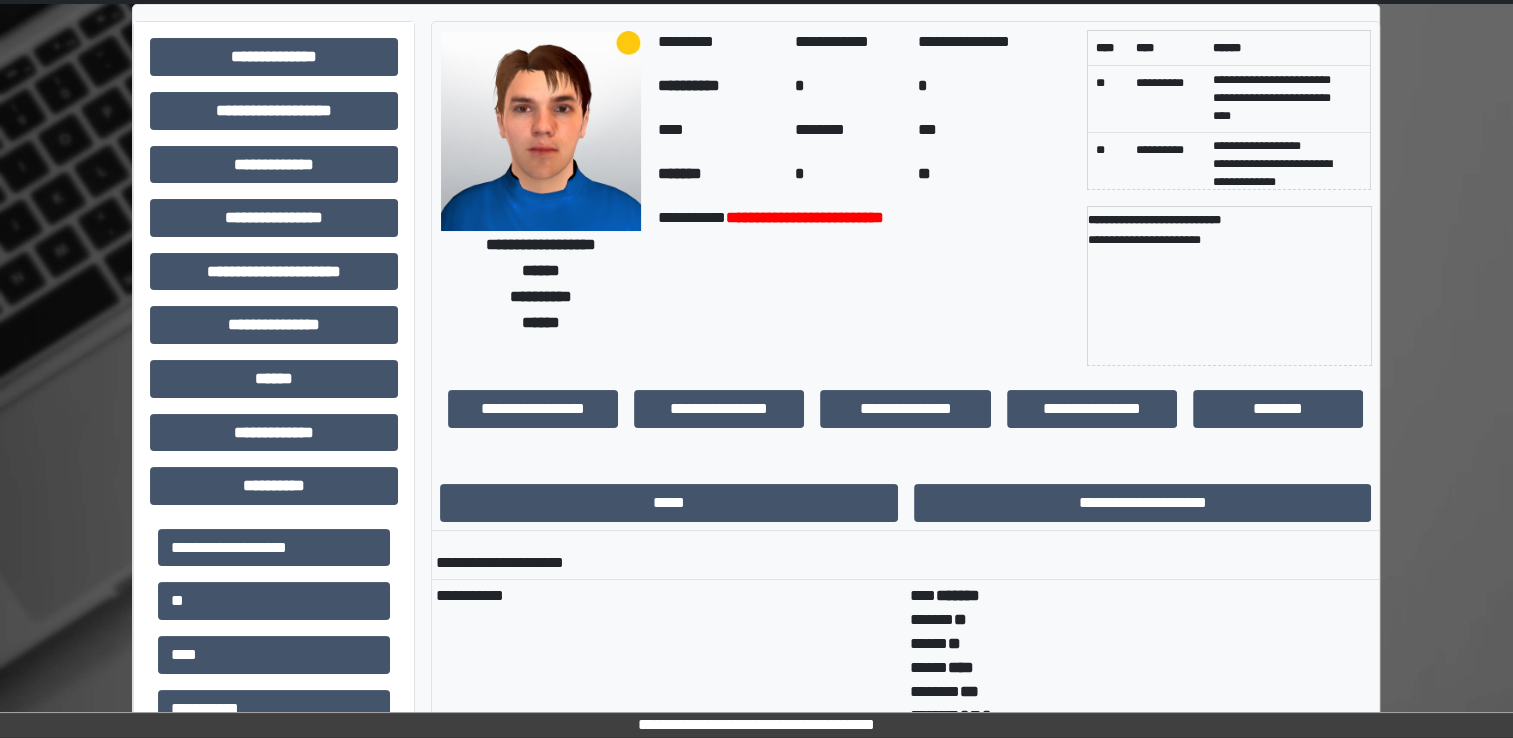 scroll, scrollTop: 75, scrollLeft: 0, axis: vertical 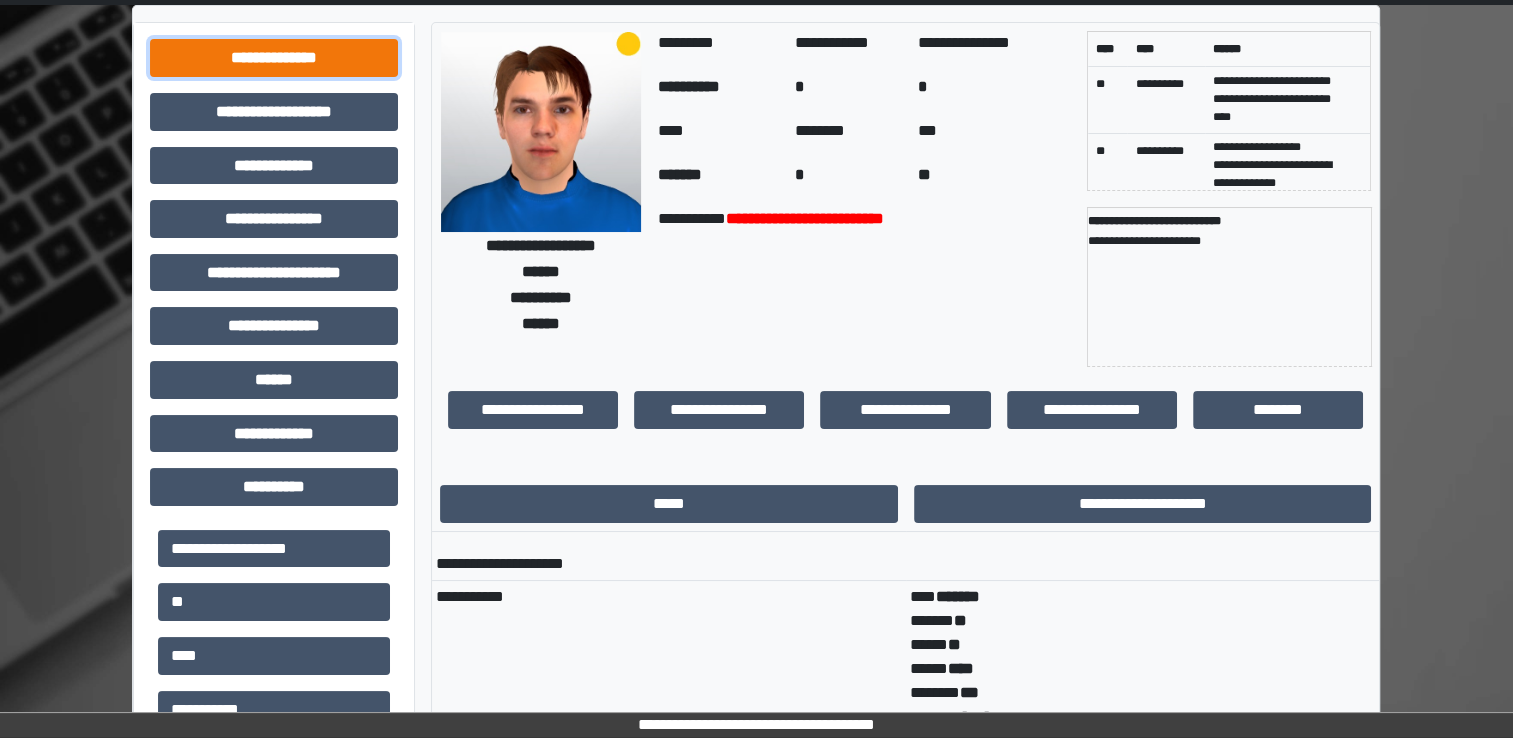 click on "**********" at bounding box center [274, 58] 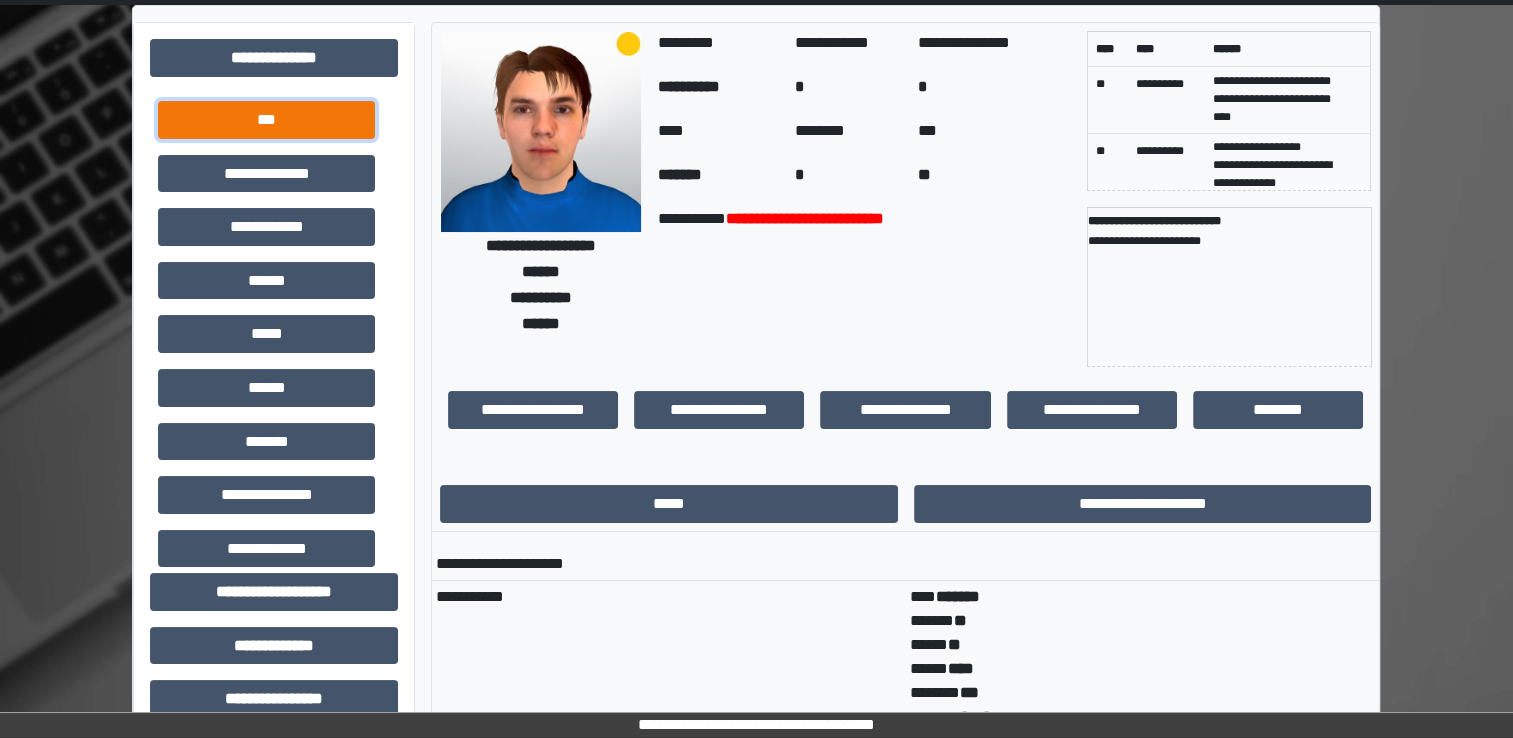 click on "***" at bounding box center [266, 120] 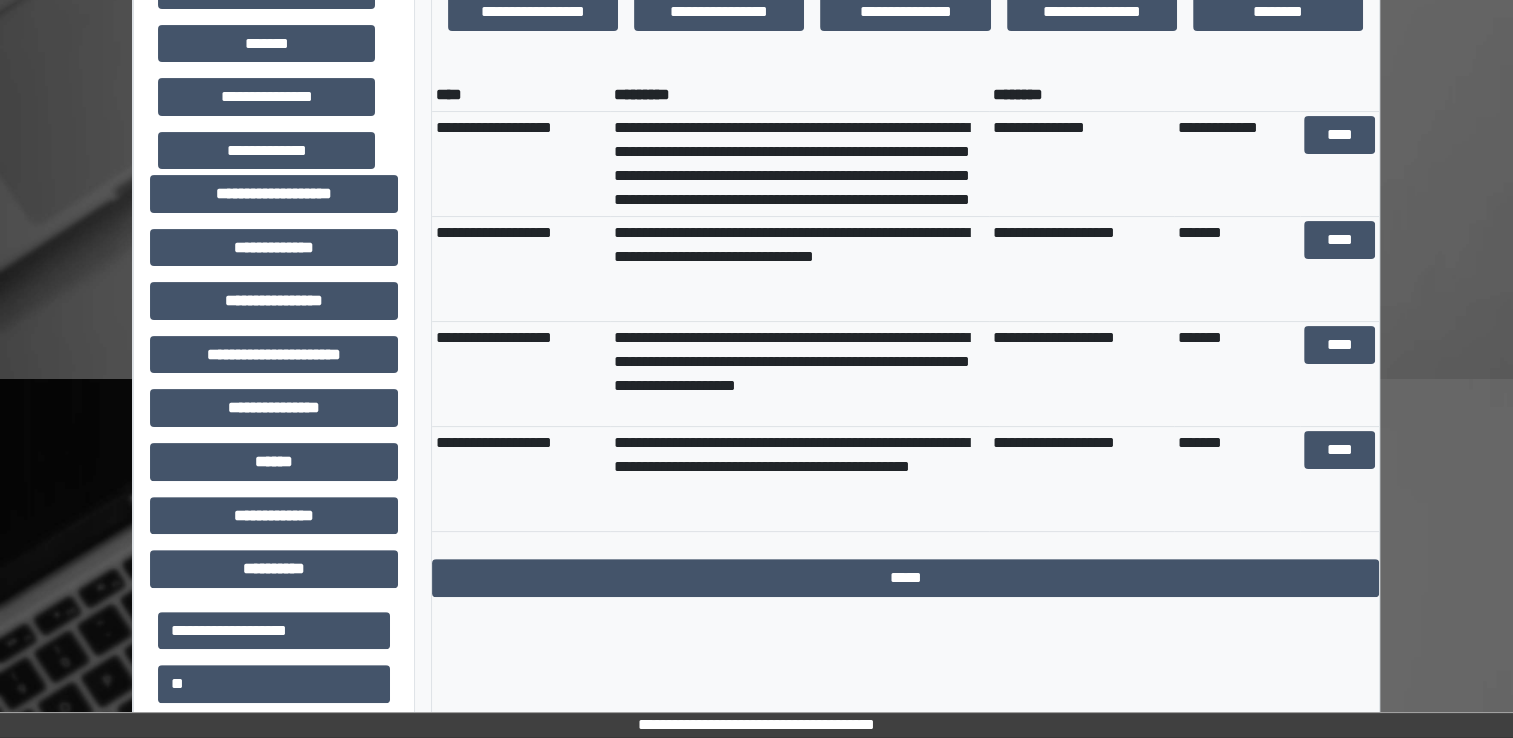 scroll, scrollTop: 472, scrollLeft: 0, axis: vertical 